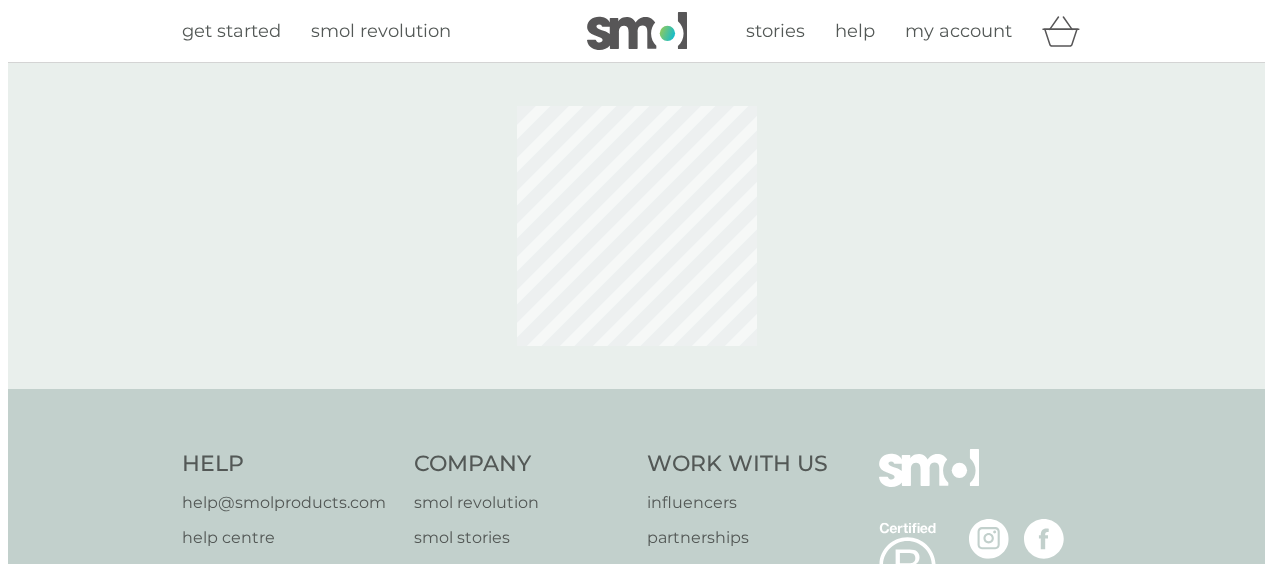 scroll, scrollTop: 0, scrollLeft: 0, axis: both 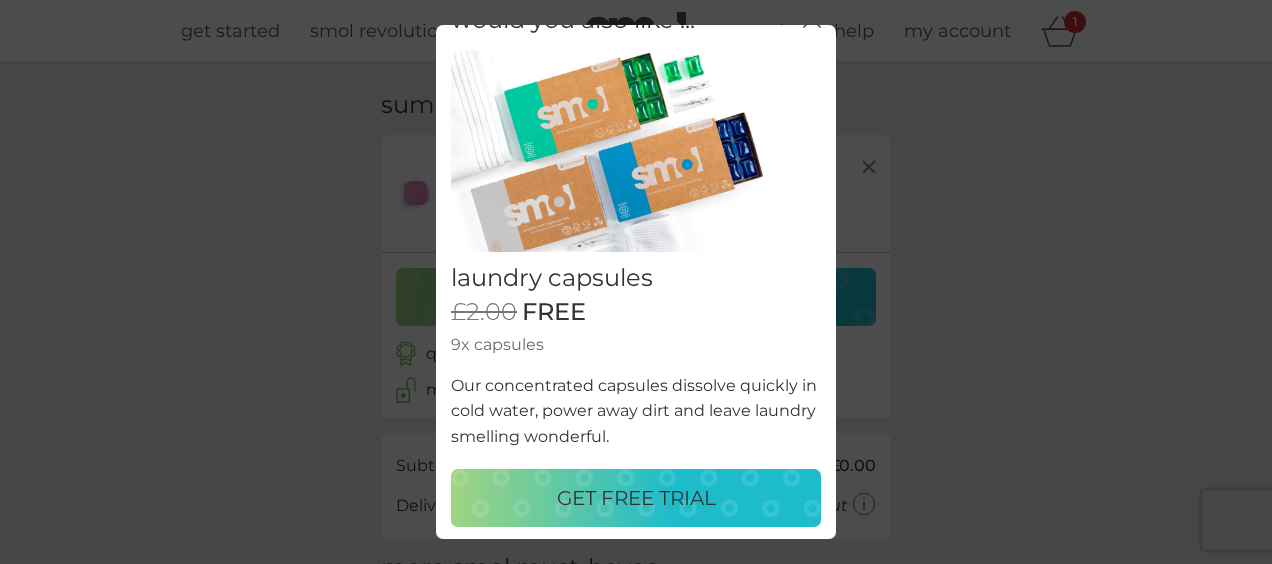 click on "GET FREE TRIAL" at bounding box center (636, 498) 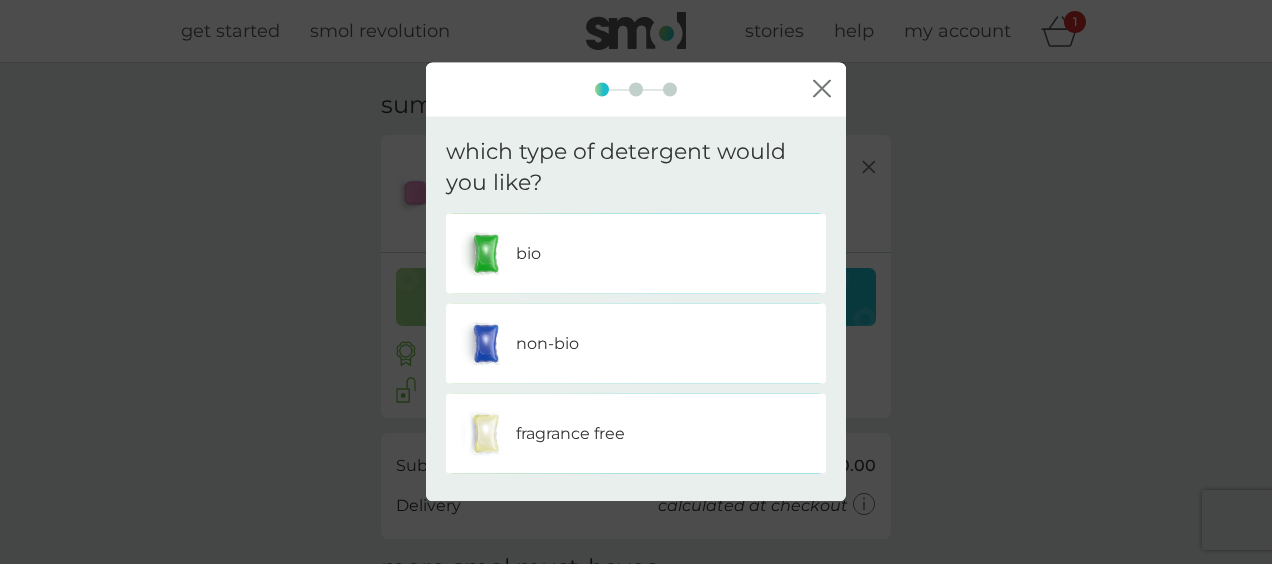 click on "non-bio" at bounding box center (636, 343) 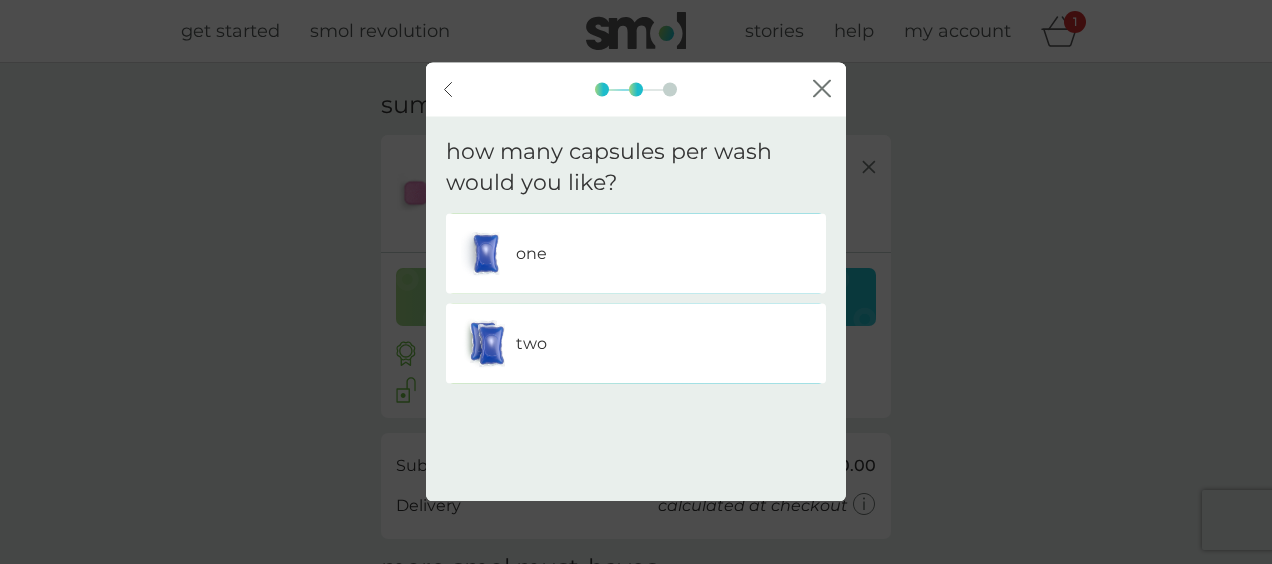 click on "back close" at bounding box center [636, 90] 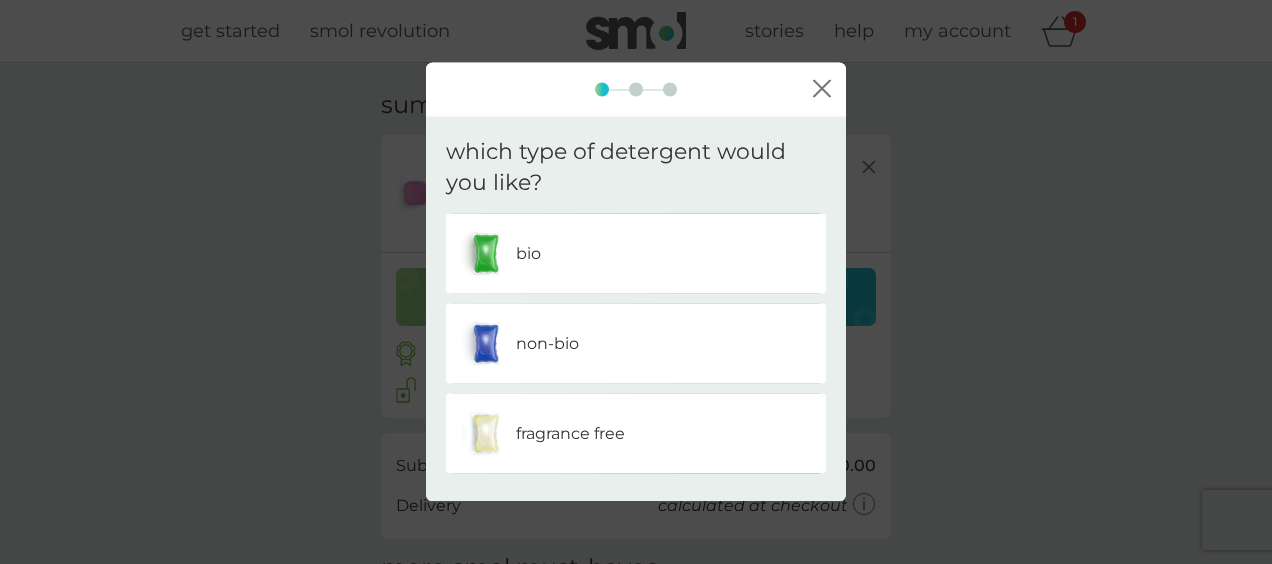 click on "fragrance free" at bounding box center [570, 433] 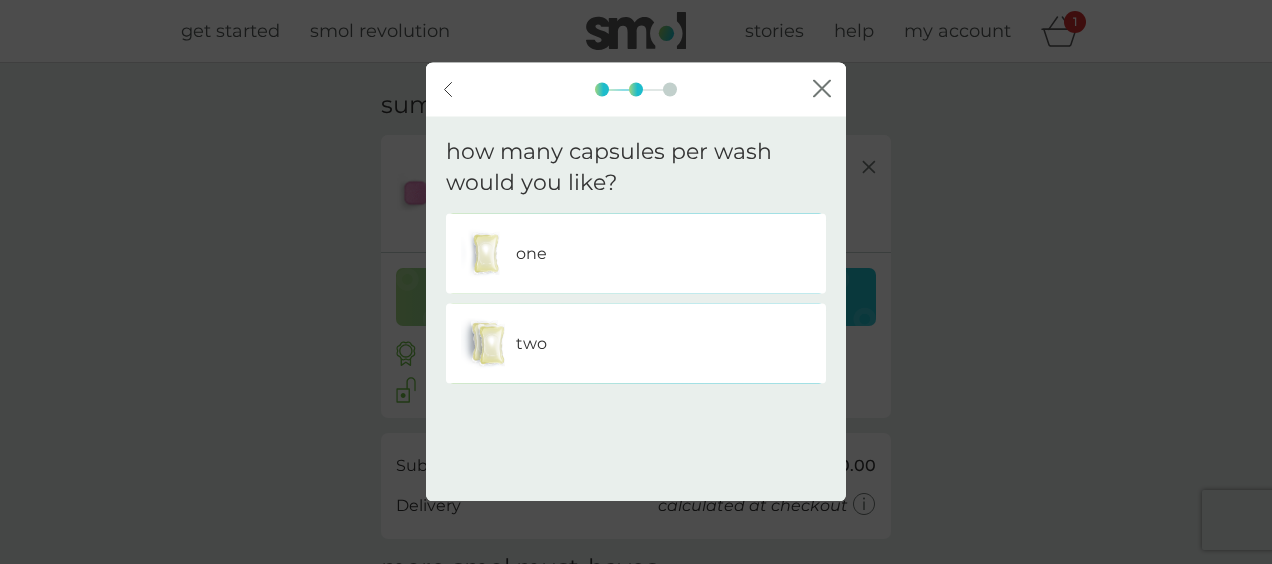 click on "two" at bounding box center (636, 343) 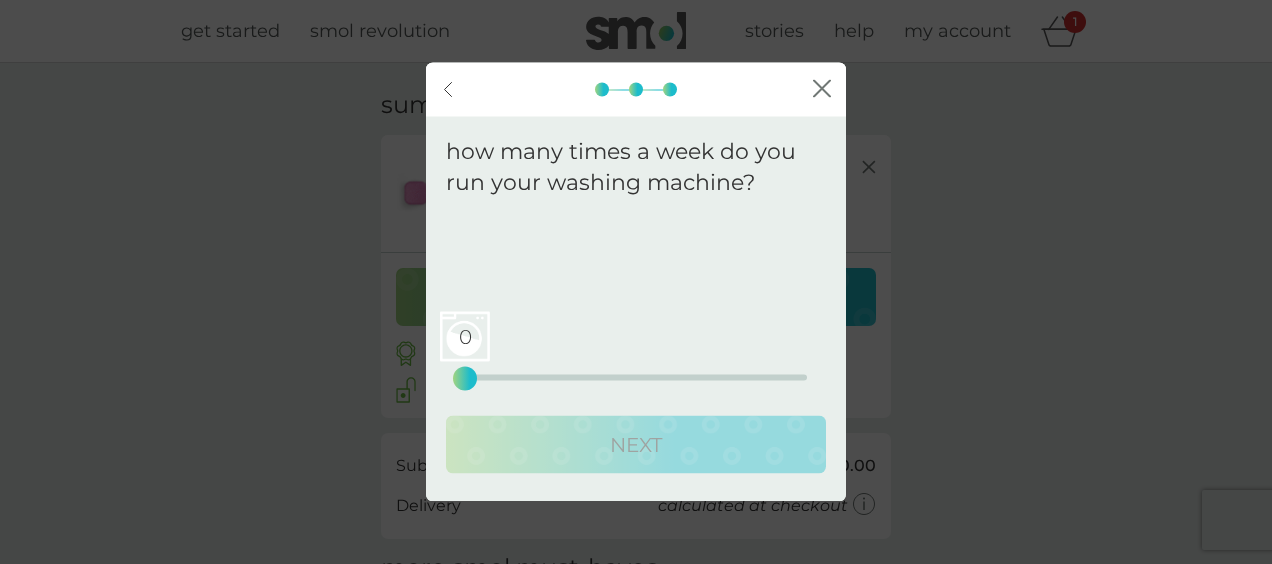 click on "0 0 12.5 25" at bounding box center [636, 349] 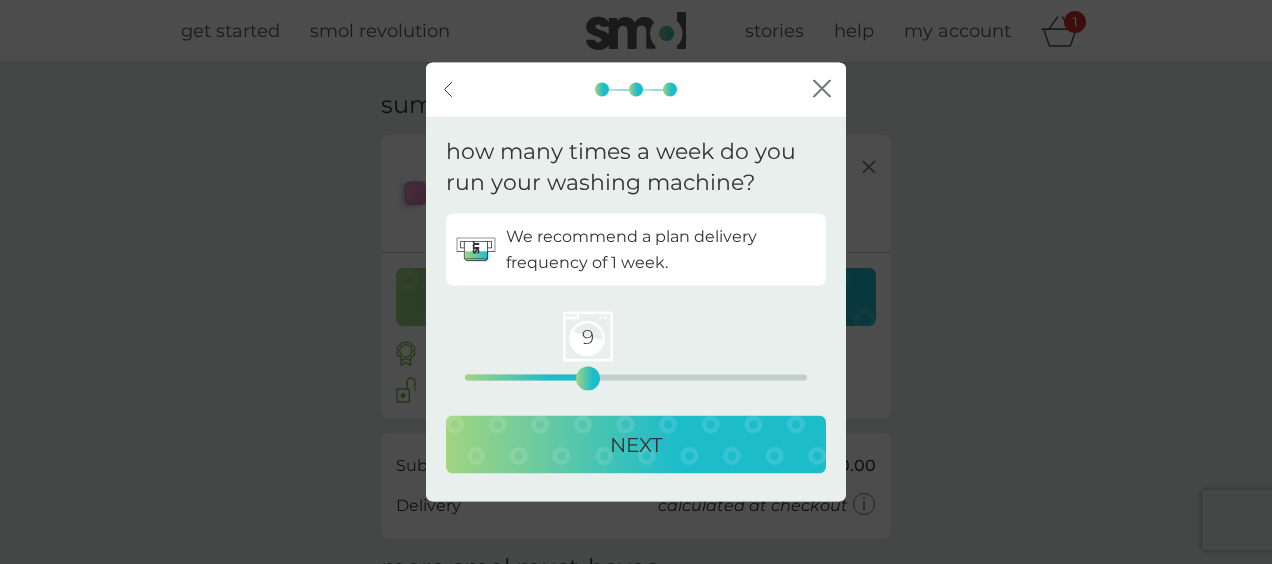 drag, startPoint x: 458, startPoint y: 373, endPoint x: 590, endPoint y: 353, distance: 133.50656 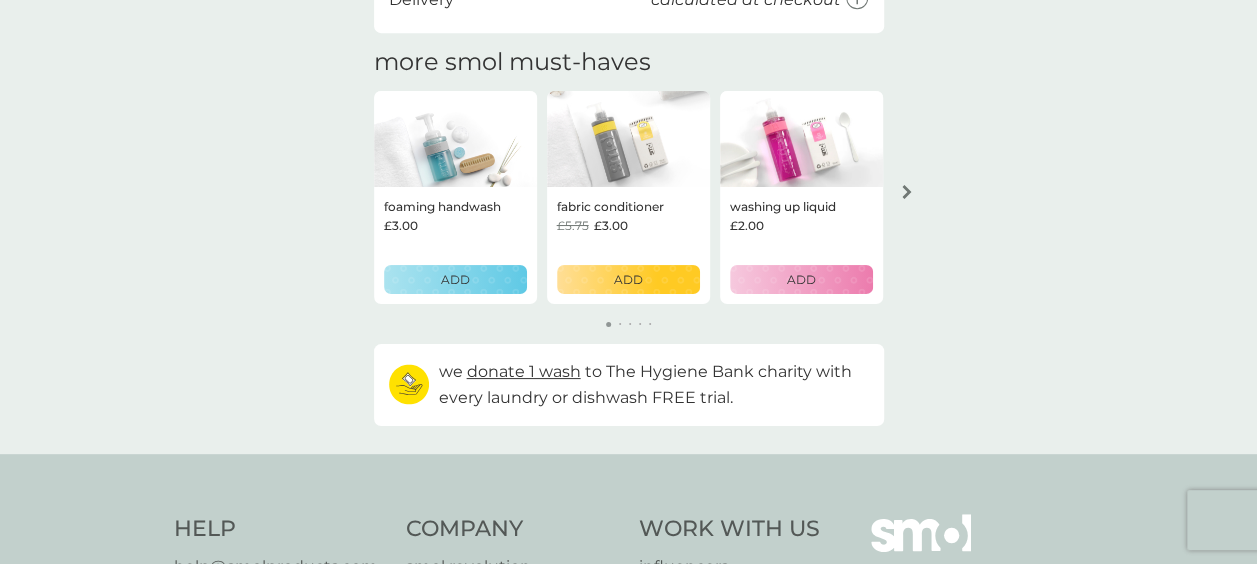 scroll, scrollTop: 624, scrollLeft: 0, axis: vertical 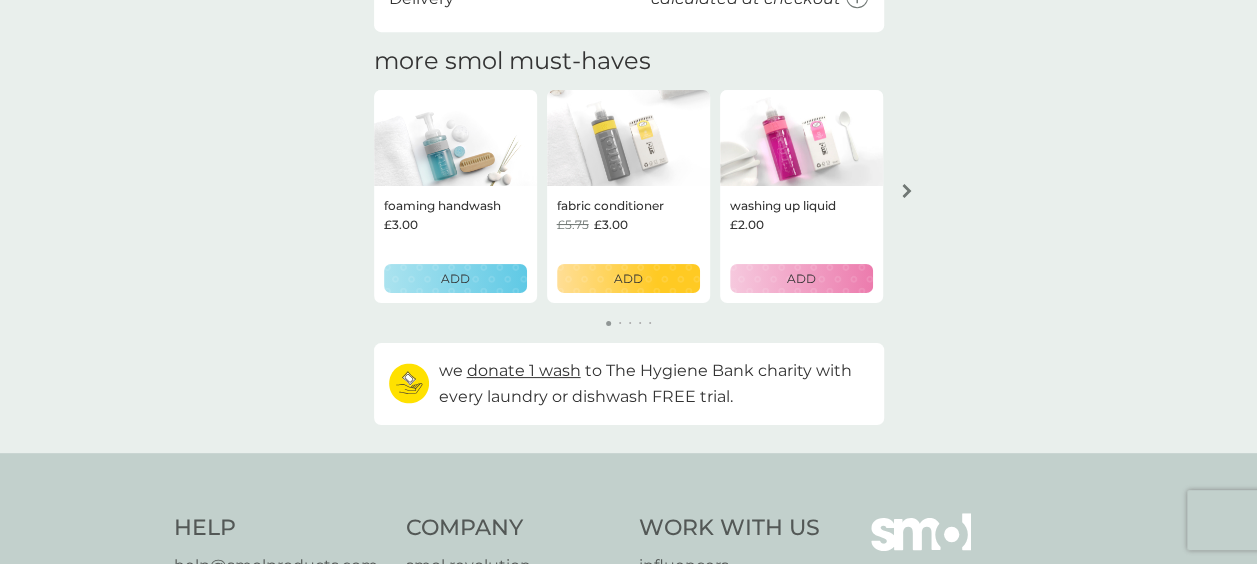 click at bounding box center (907, 191) 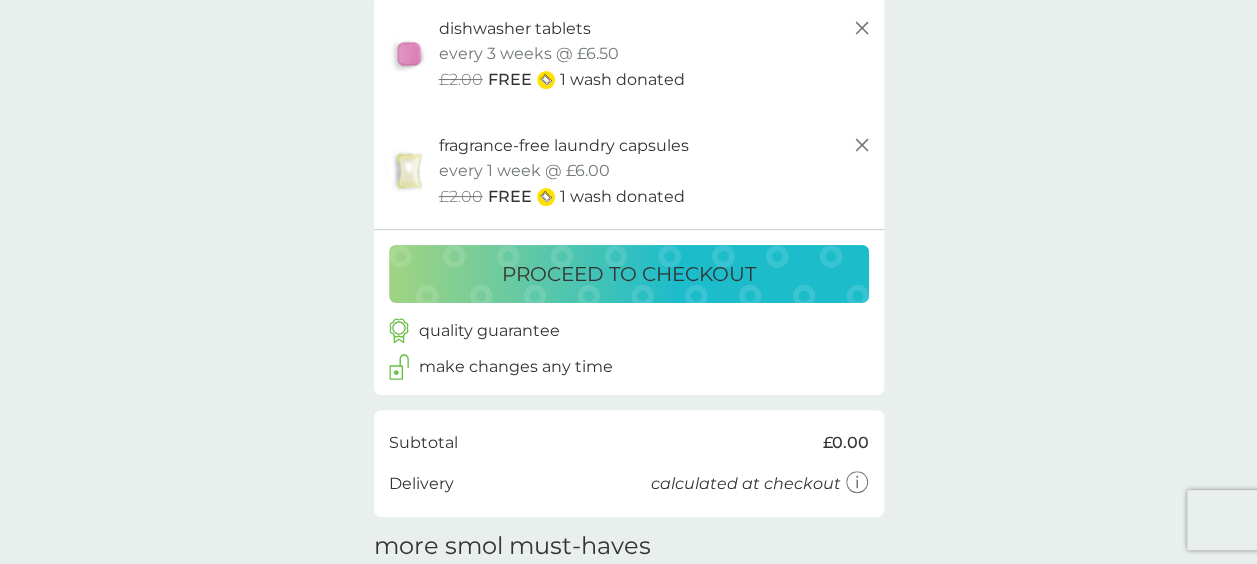 scroll, scrollTop: 130, scrollLeft: 0, axis: vertical 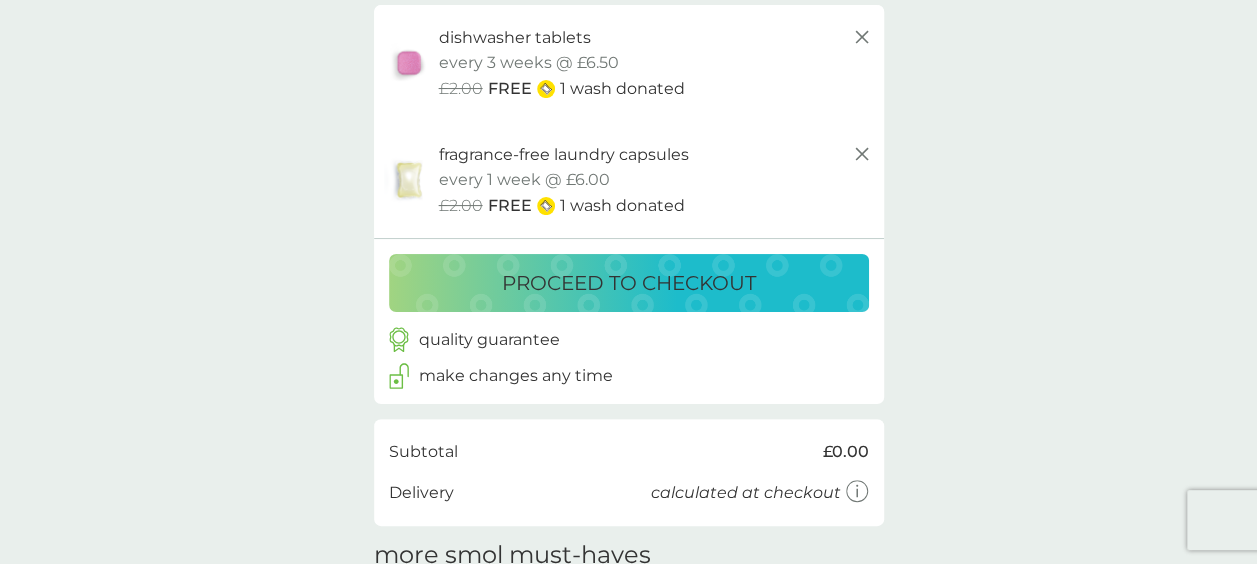 click on "proceed to checkout" at bounding box center [629, 283] 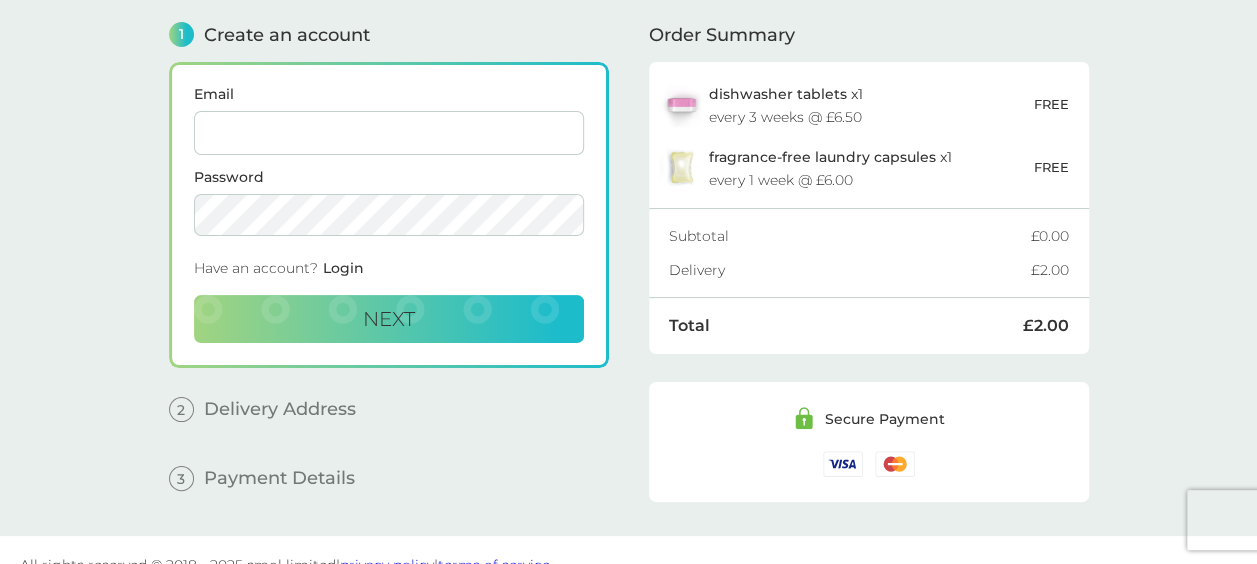 scroll, scrollTop: 83, scrollLeft: 0, axis: vertical 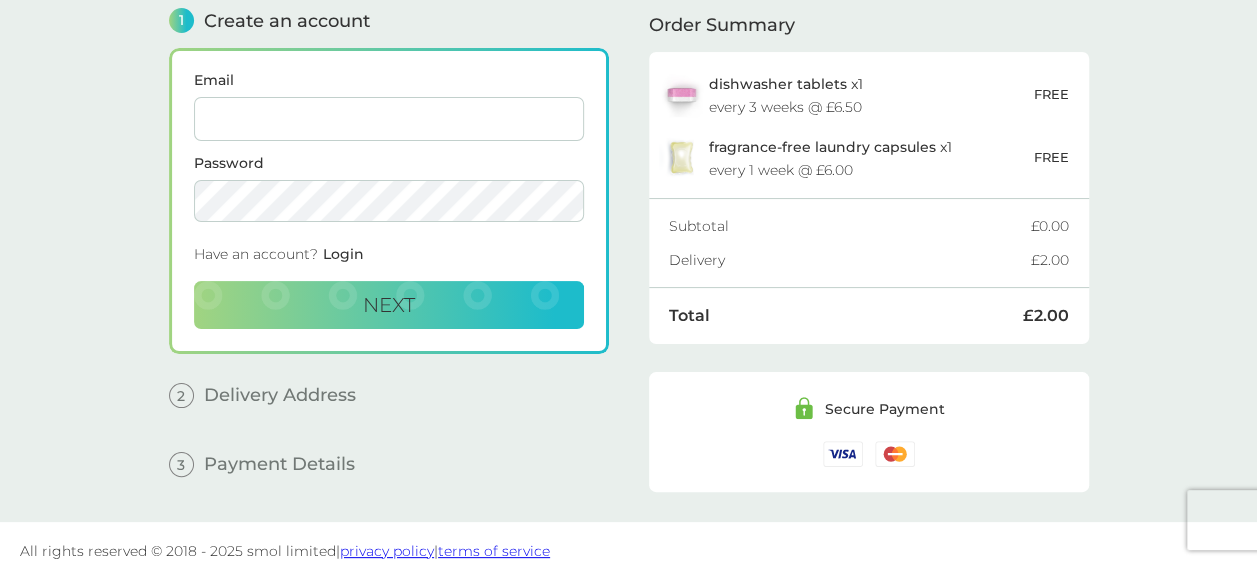 click on "Email" at bounding box center [389, 119] 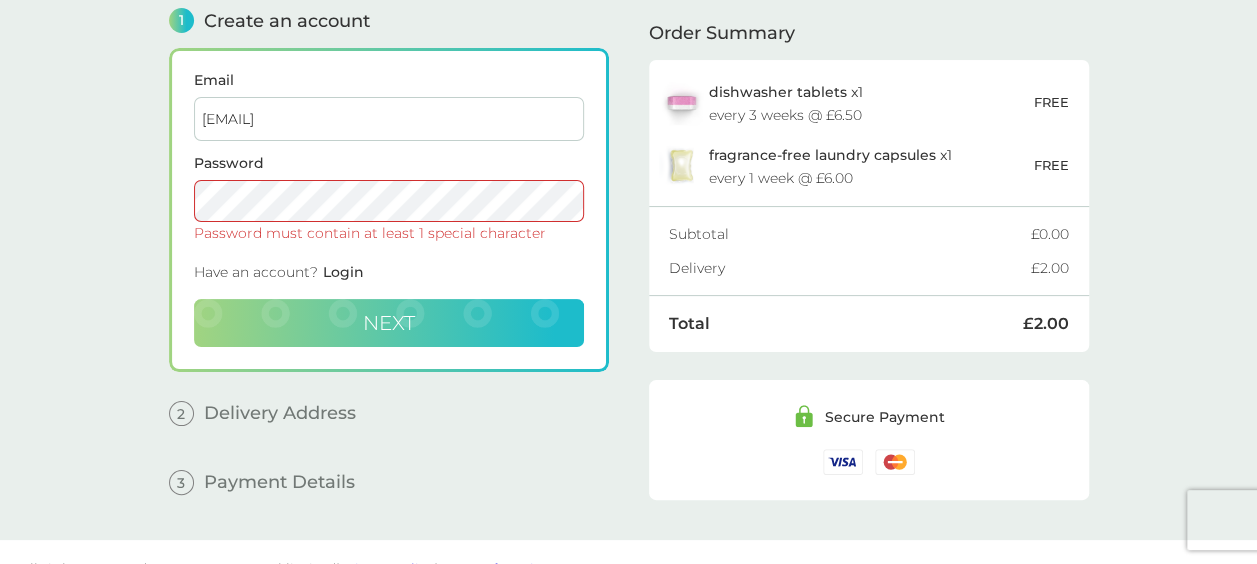click on "Next" at bounding box center [389, 323] 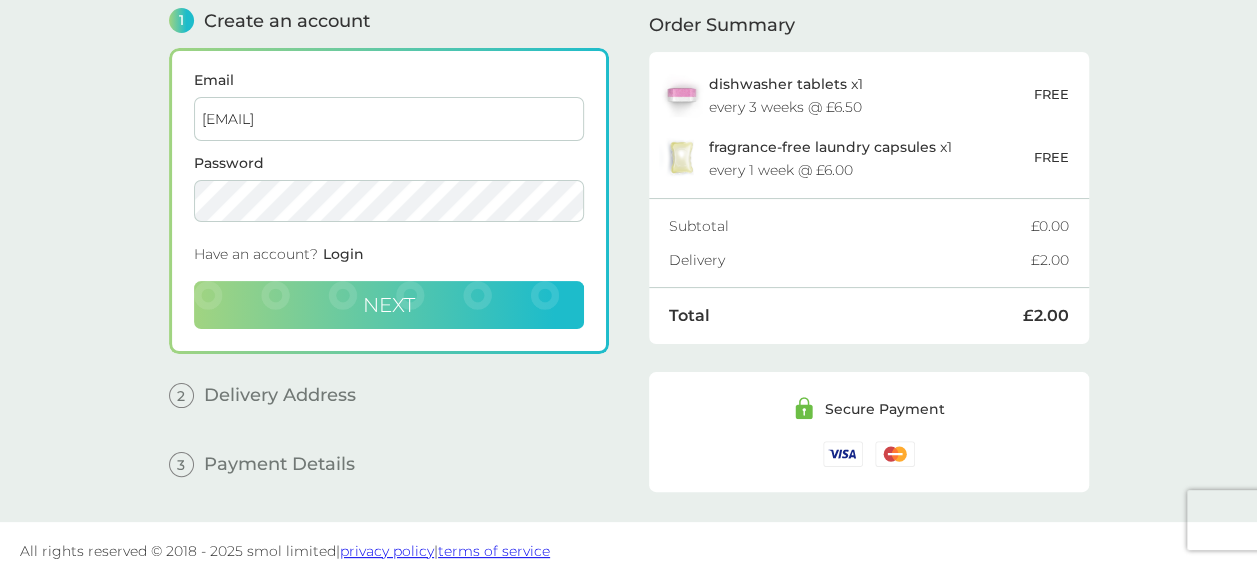 click on "Next" at bounding box center [389, 305] 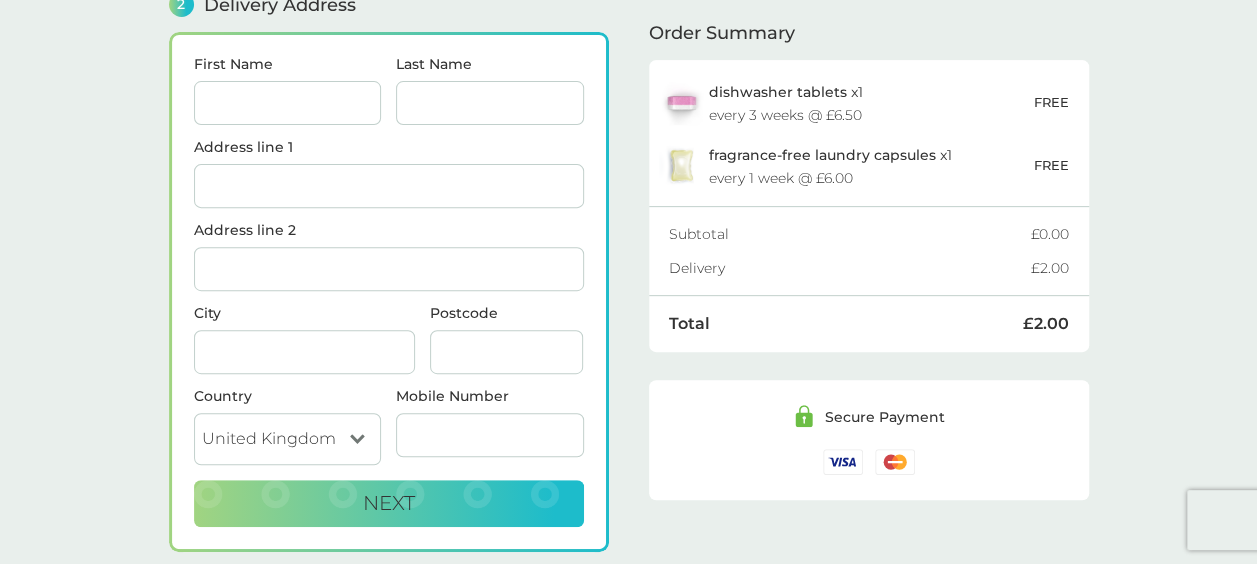 scroll, scrollTop: 284, scrollLeft: 0, axis: vertical 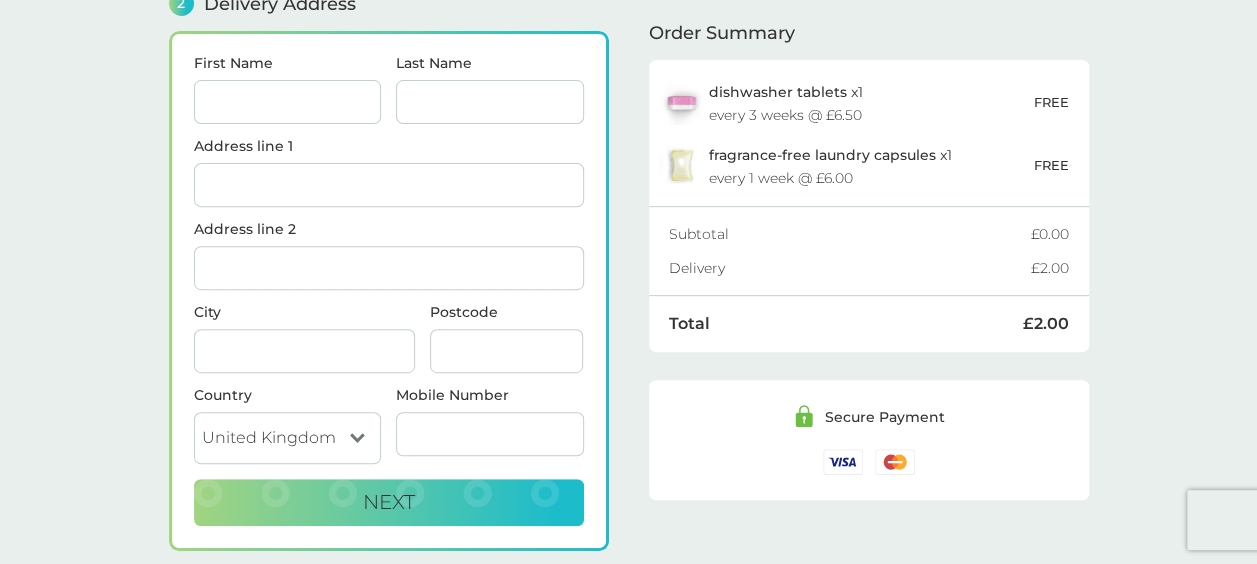 click on "First Name" at bounding box center [288, 102] 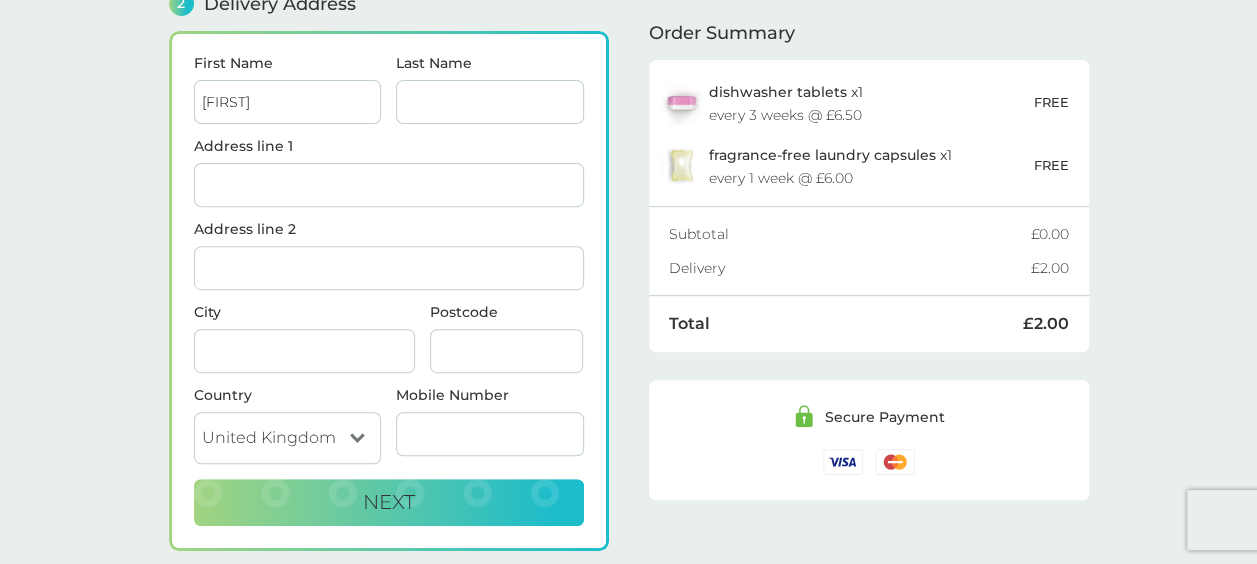 type on "[LAST]" 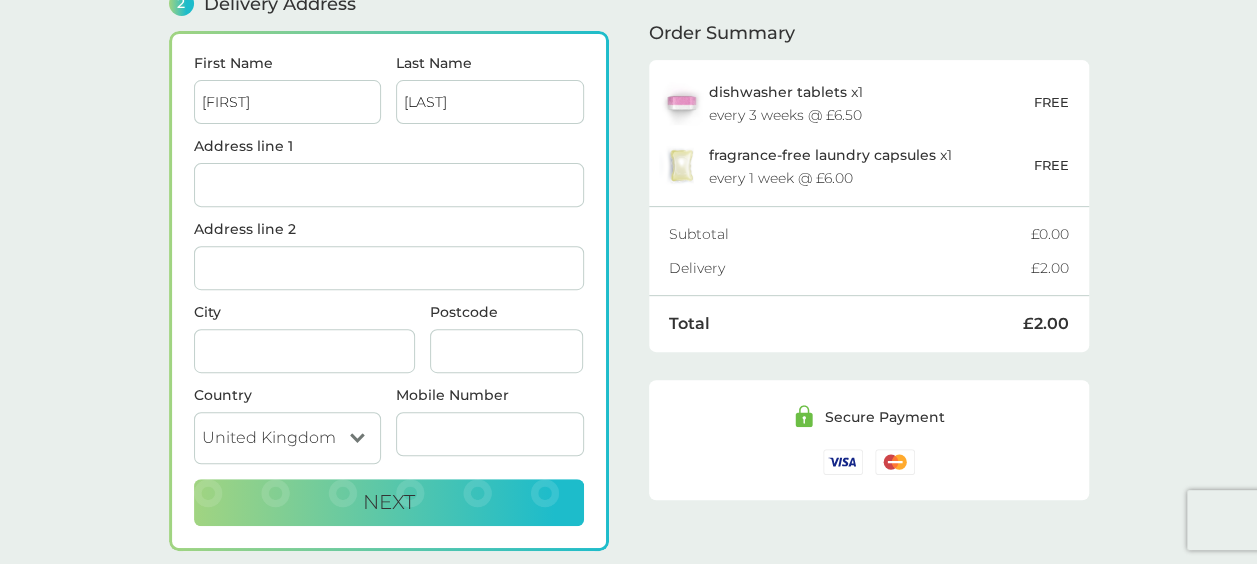 type on "[NUMBER] [STREET]" 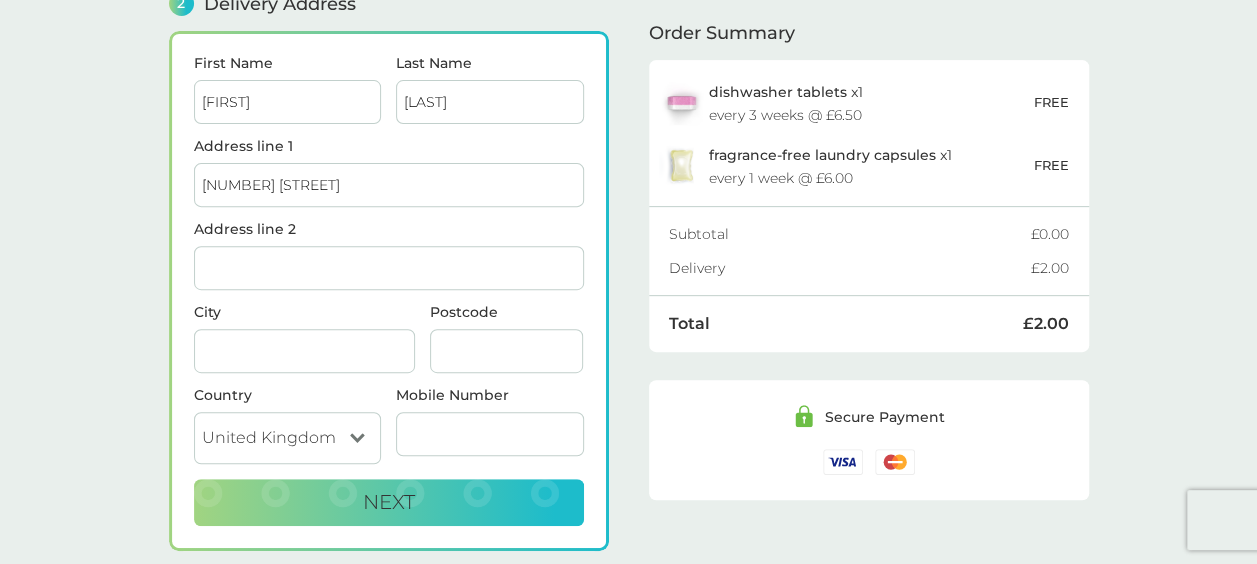 type on "[CITY]" 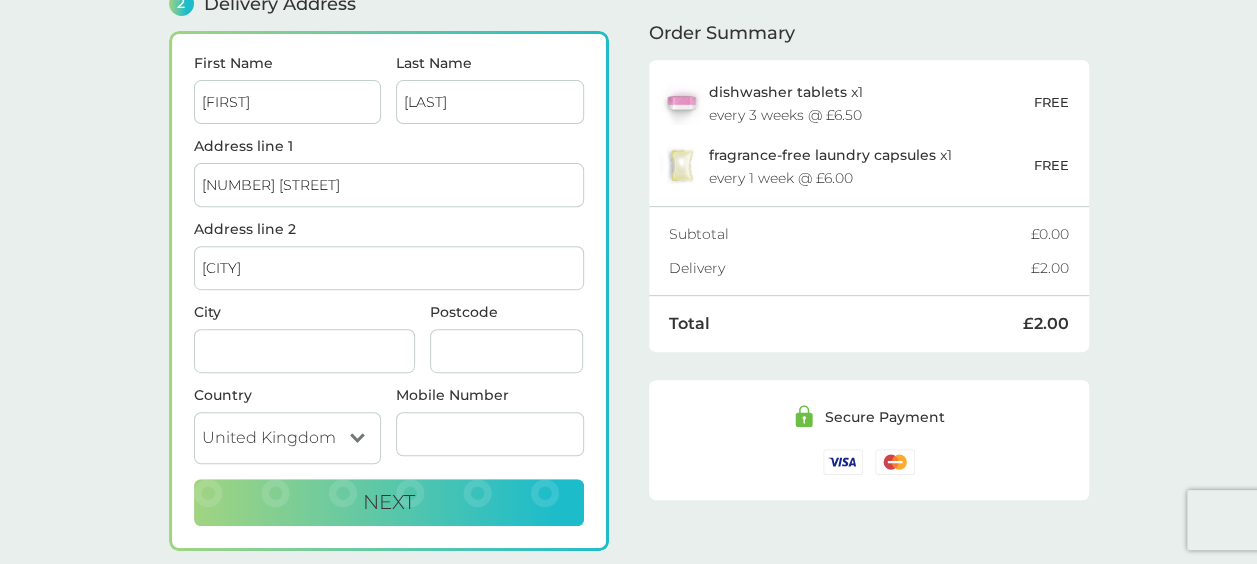 type on "[CITY], [CITY]" 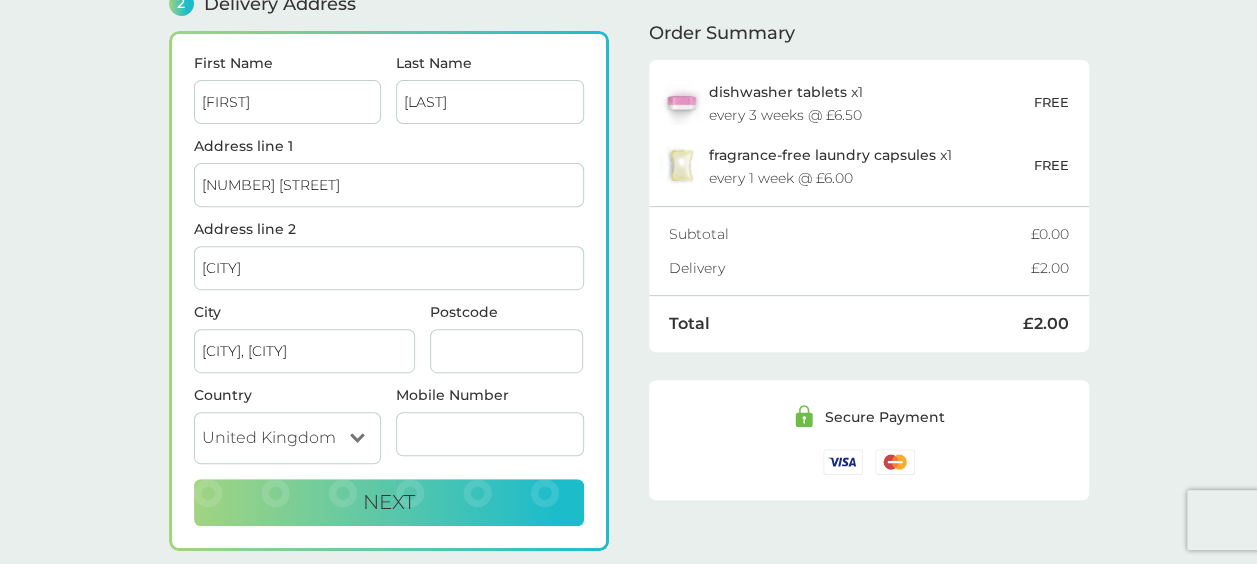 type on "[POSTAL_CODE]" 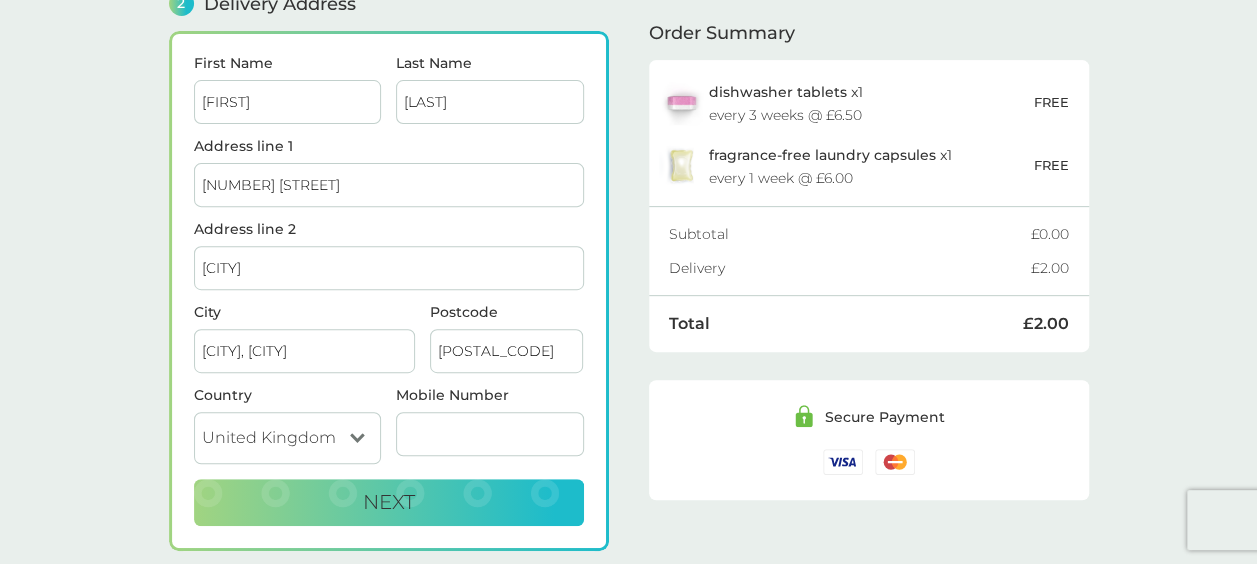 type on "[PHONE]" 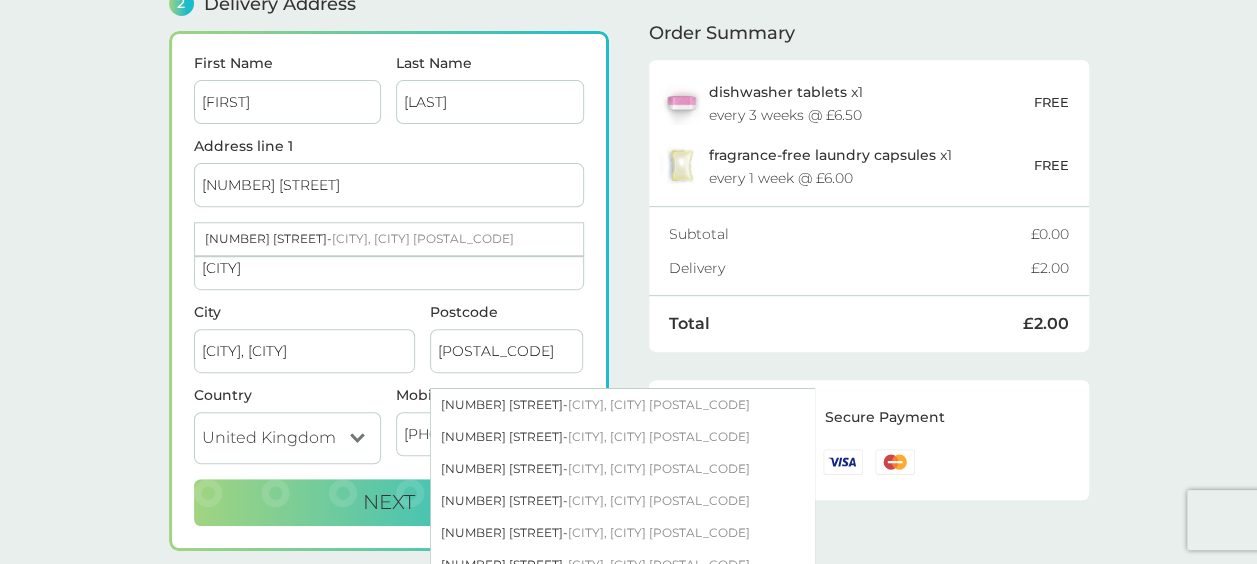 scroll, scrollTop: 418, scrollLeft: 0, axis: vertical 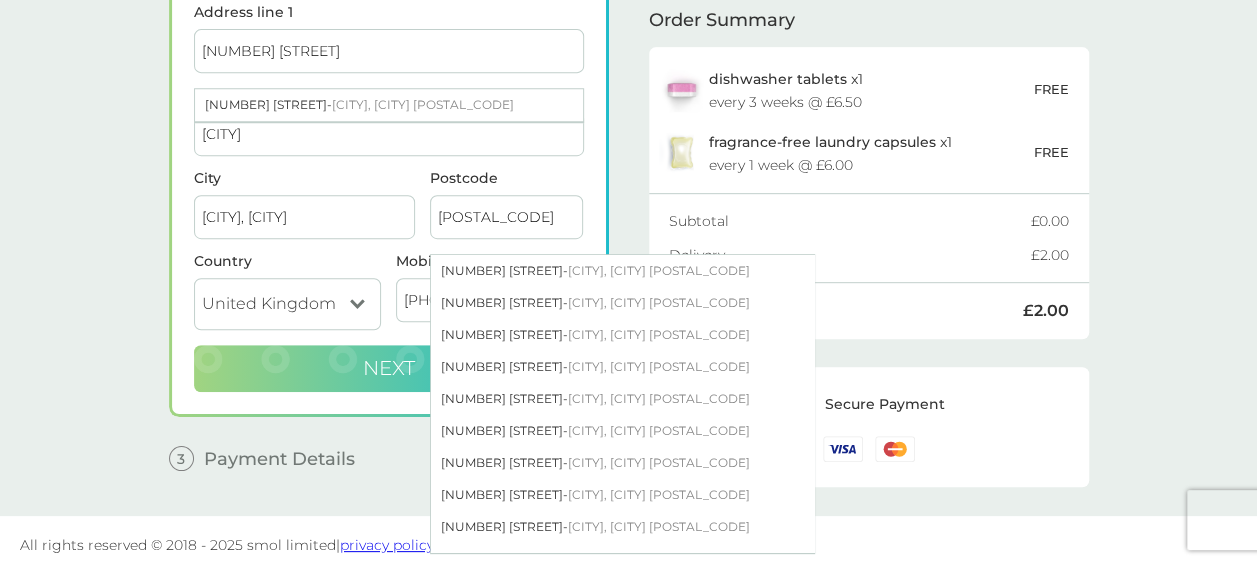 click on "Next" at bounding box center [389, 368] 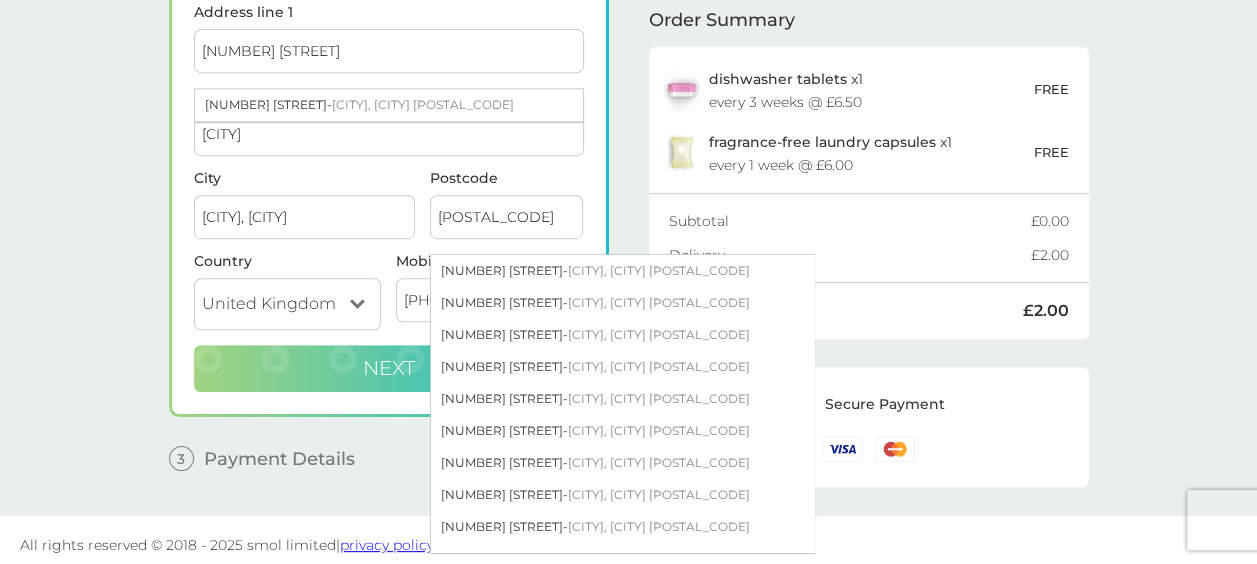 checkbox on "true" 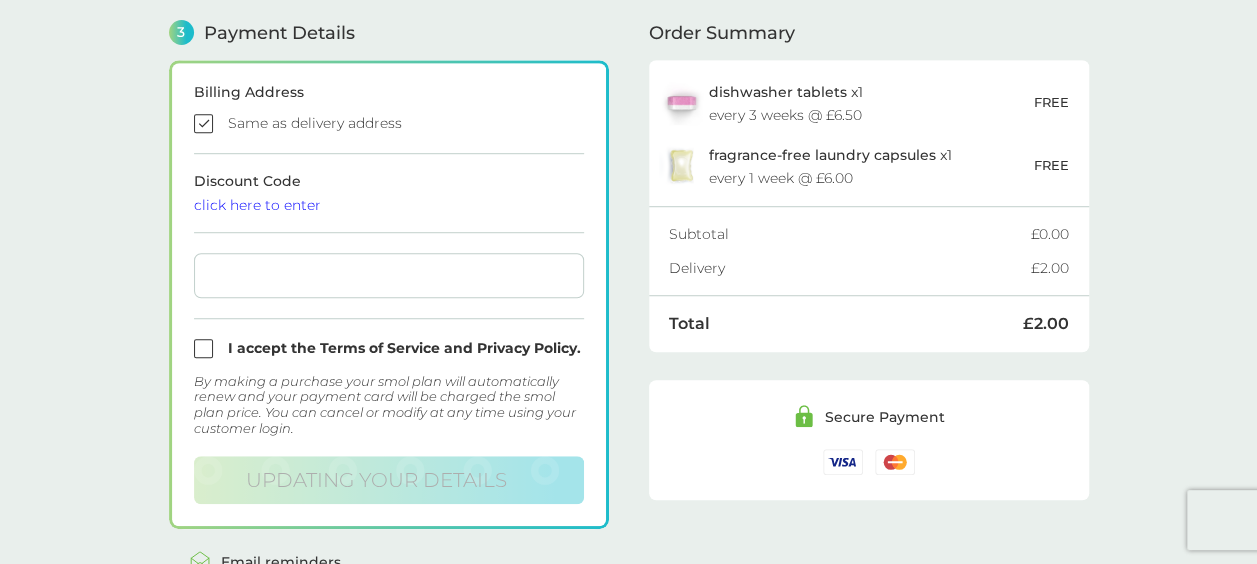 scroll, scrollTop: 568, scrollLeft: 0, axis: vertical 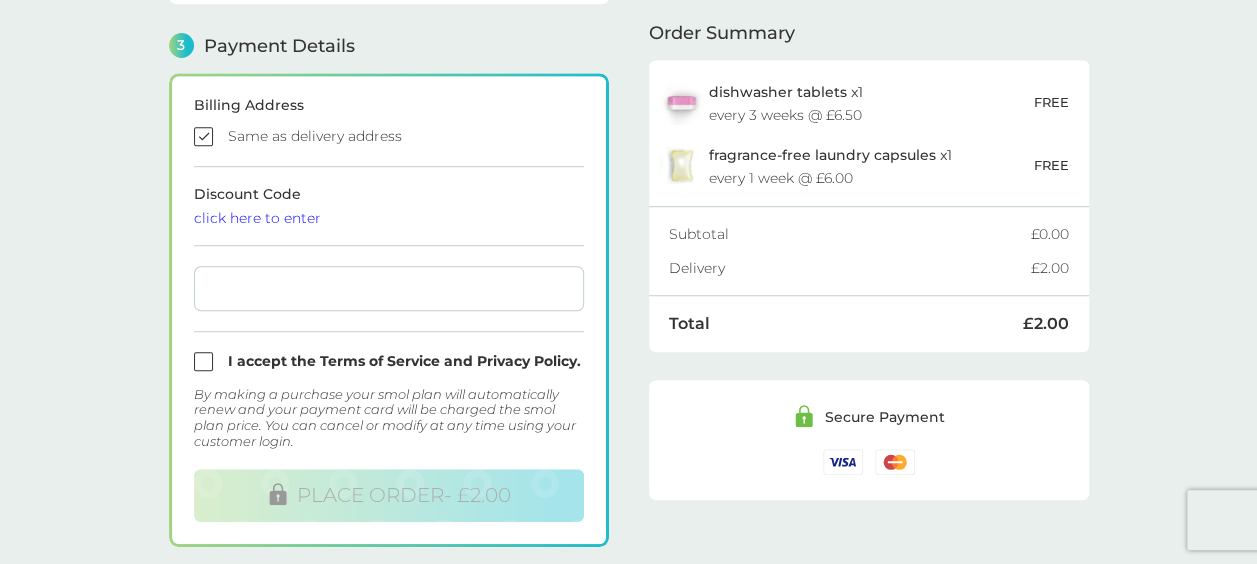 click at bounding box center [389, 288] 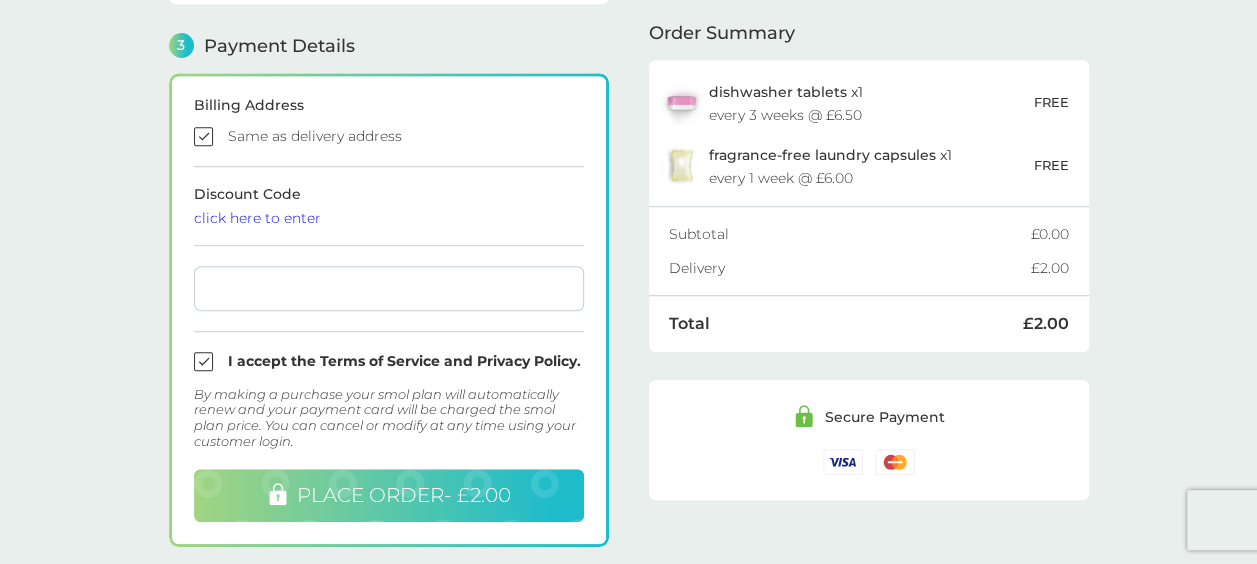 click on "PLACE ORDER  -   £2.00" at bounding box center (404, 495) 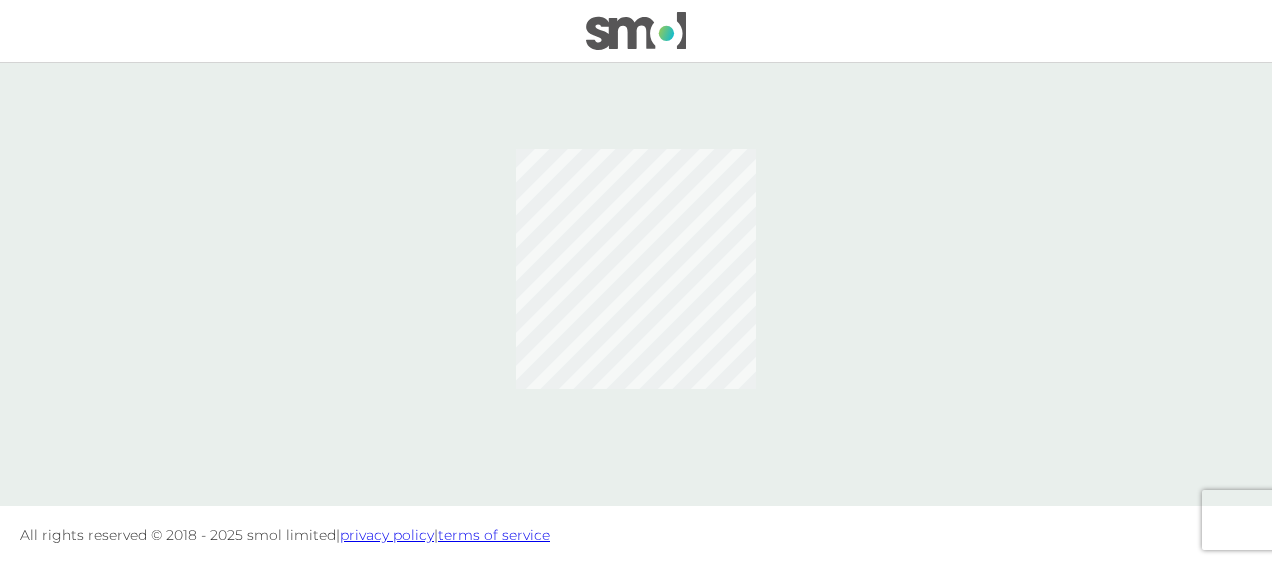 scroll, scrollTop: 0, scrollLeft: 0, axis: both 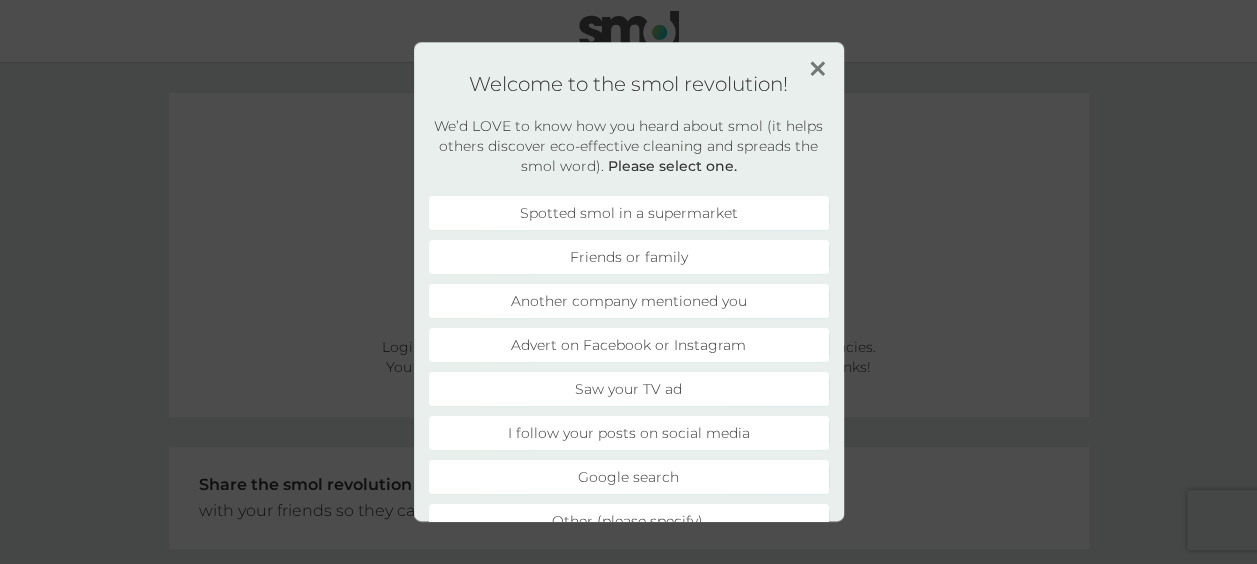click on "Welcome to the smol revolution! We’d LOVE to know how you heard about smol (it helps others discover eco-effective cleaning and spreads the smol word). Please select one. Spotted smol in a supermarket Friends or family Another company mentioned you Advert on Facebook or Instagram Saw your TV ad I follow your posts on social media Google search Other (please specify)." at bounding box center (629, 281) 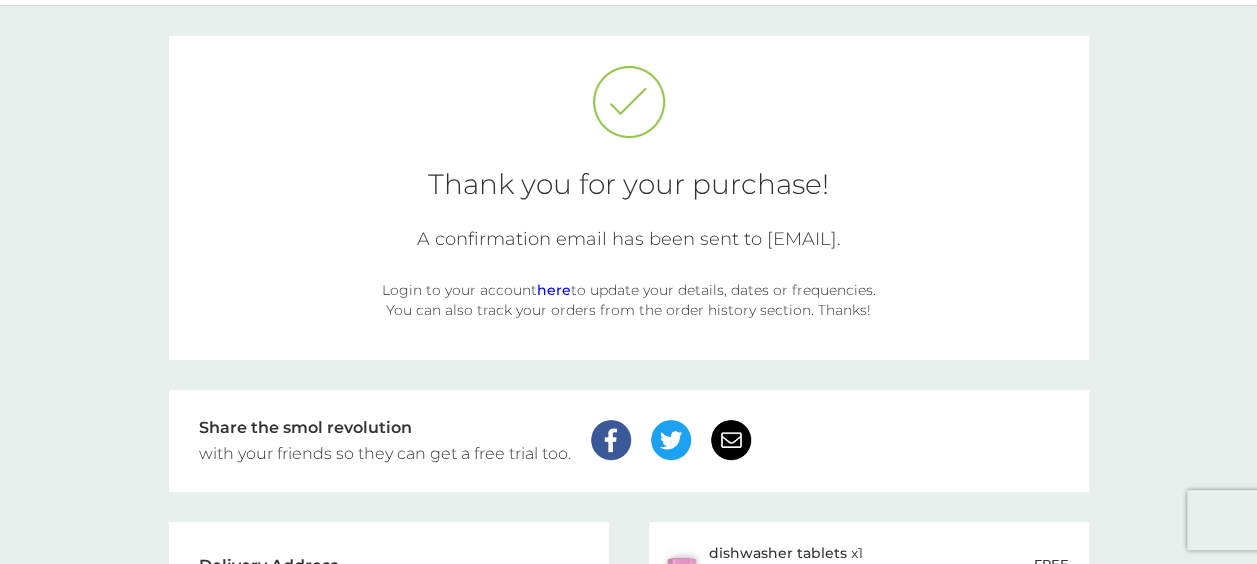 scroll, scrollTop: 58, scrollLeft: 0, axis: vertical 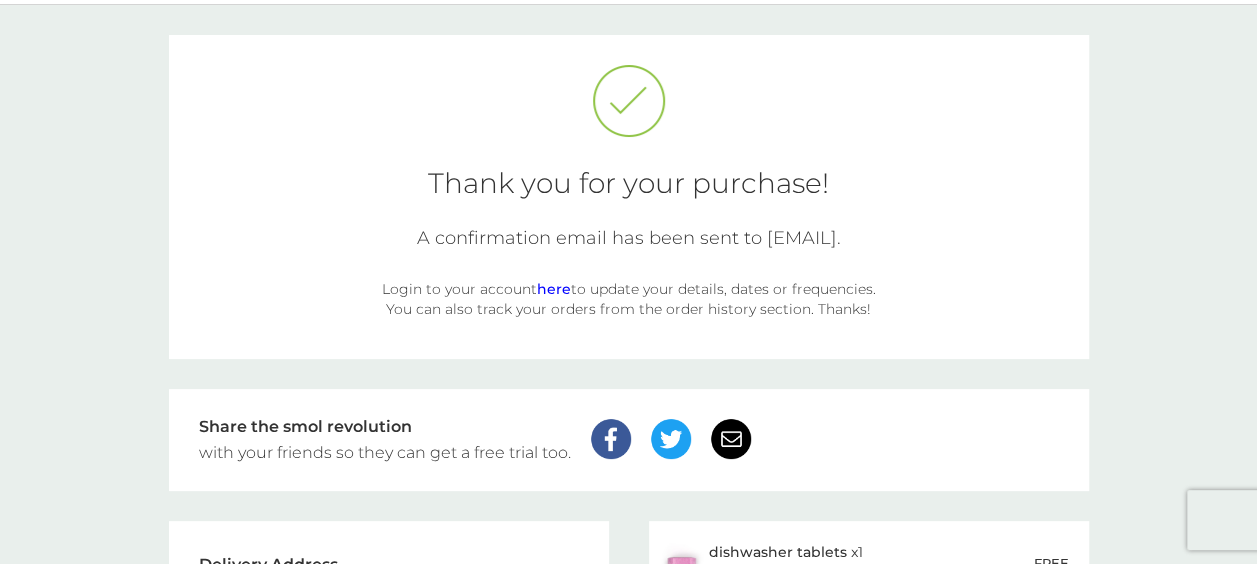 click on "here" at bounding box center [554, 289] 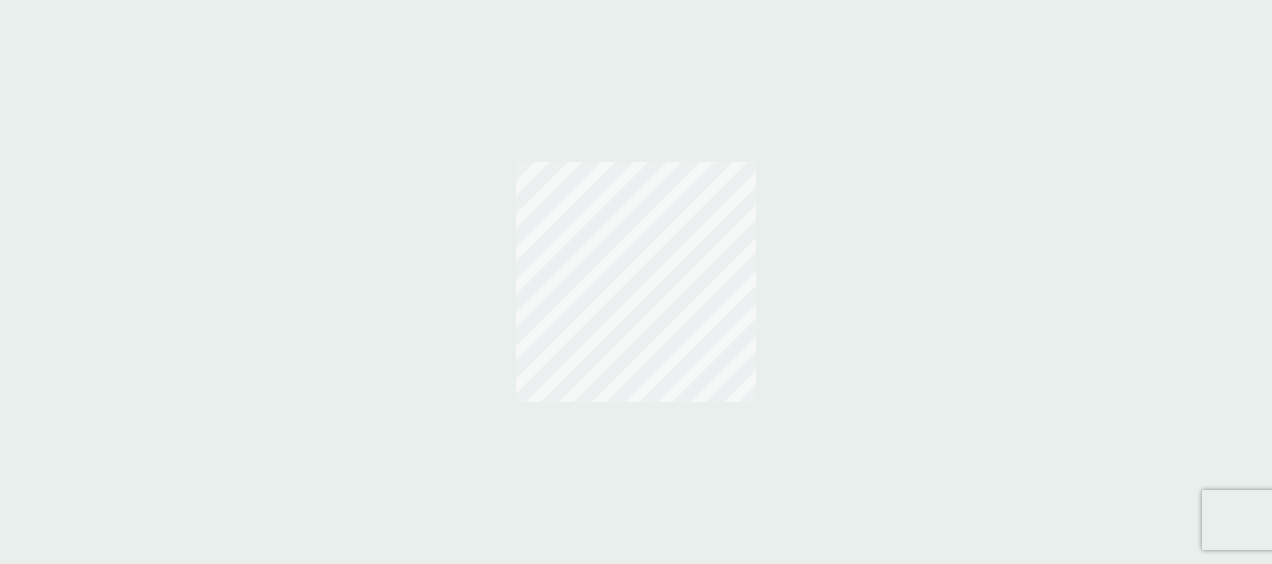 scroll, scrollTop: 0, scrollLeft: 0, axis: both 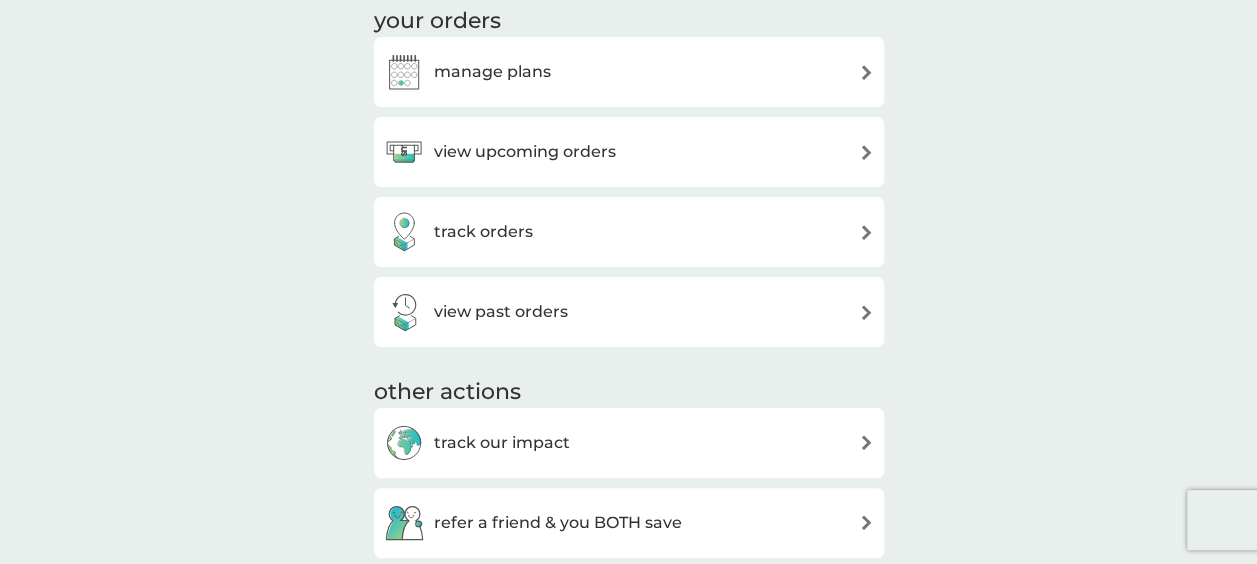 click on "view upcoming orders" at bounding box center (525, 152) 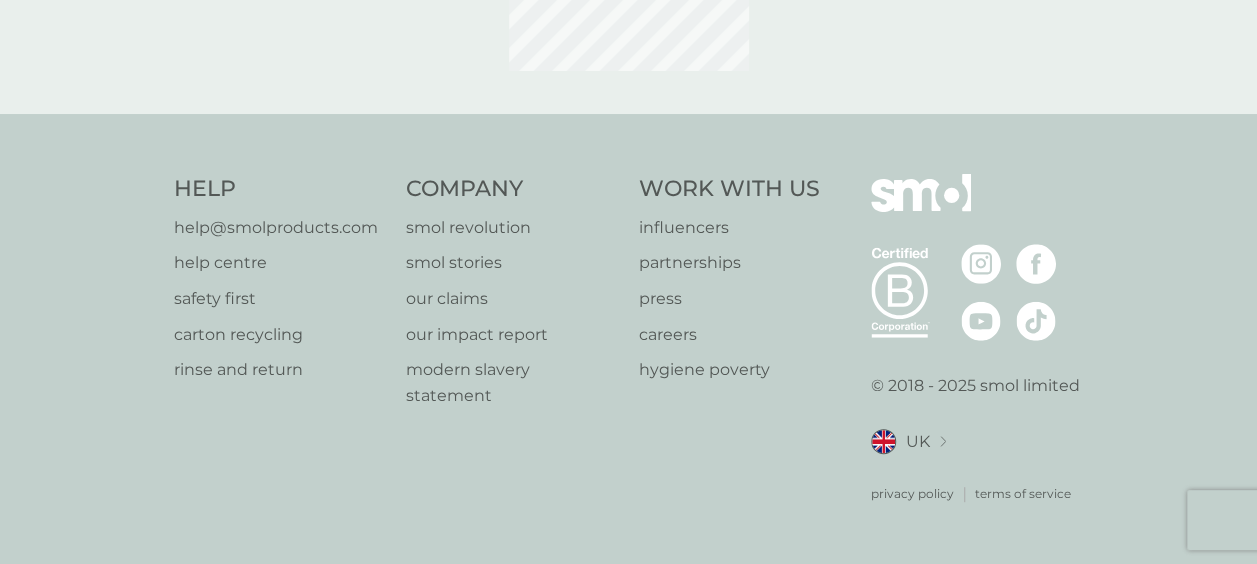 scroll, scrollTop: 0, scrollLeft: 0, axis: both 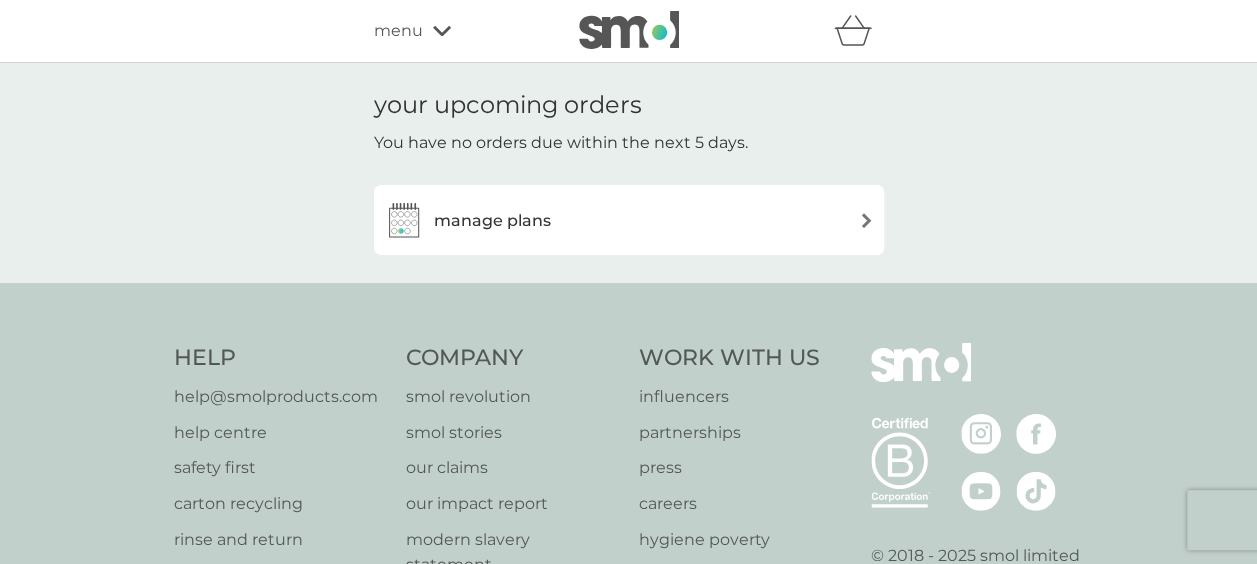 click on "manage plans" at bounding box center [629, 220] 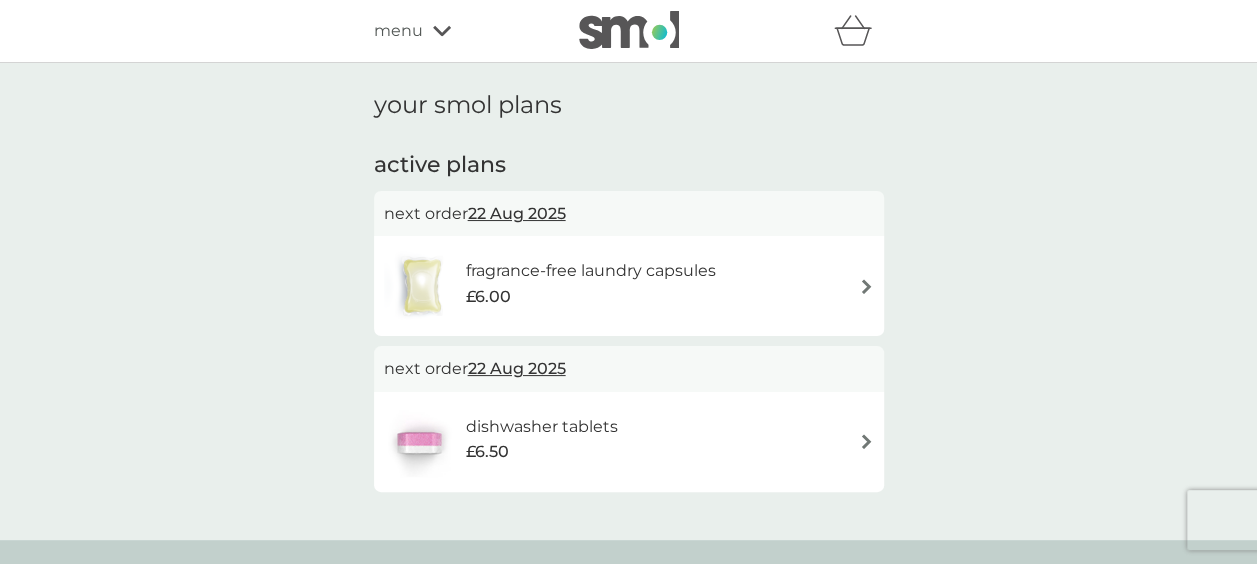 click at bounding box center [866, 286] 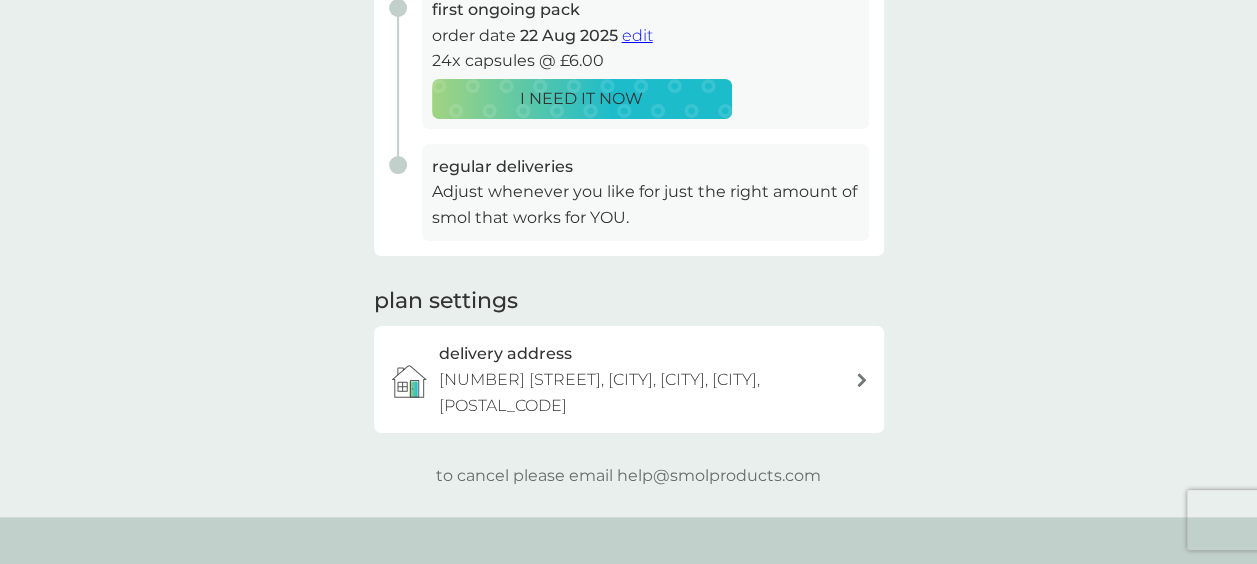 scroll, scrollTop: 433, scrollLeft: 0, axis: vertical 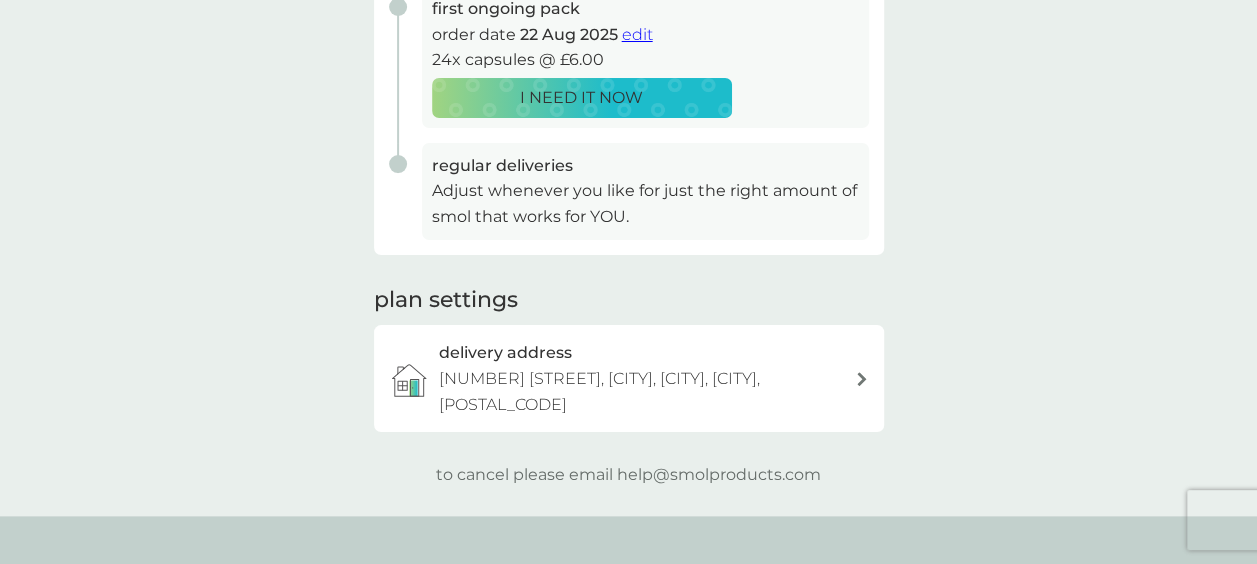 click at bounding box center [862, 379] 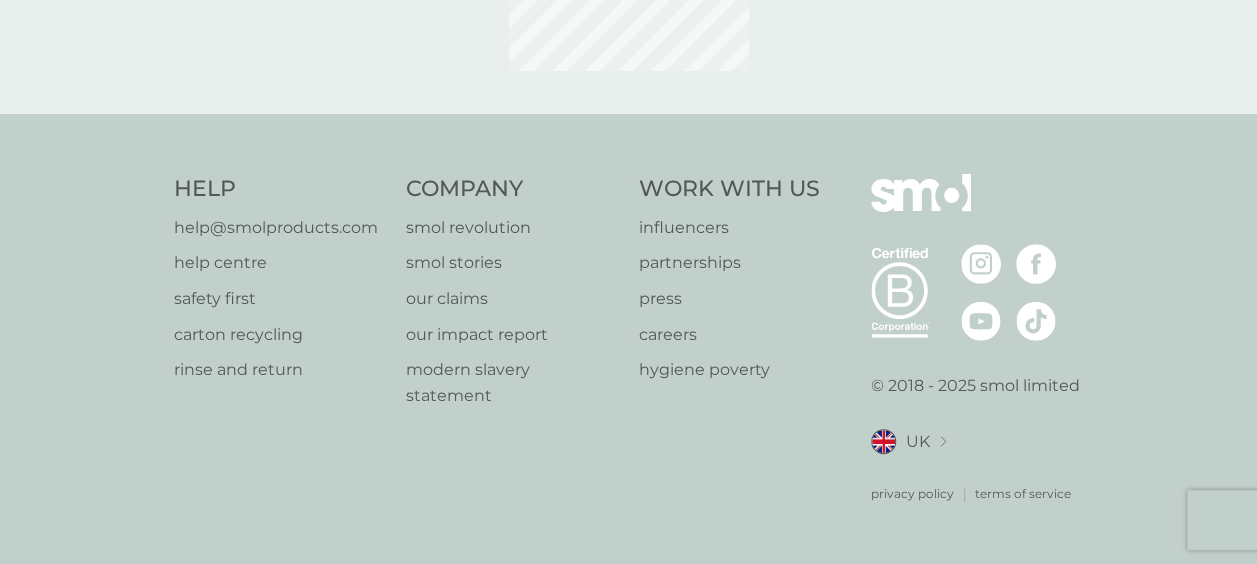 scroll, scrollTop: 0, scrollLeft: 0, axis: both 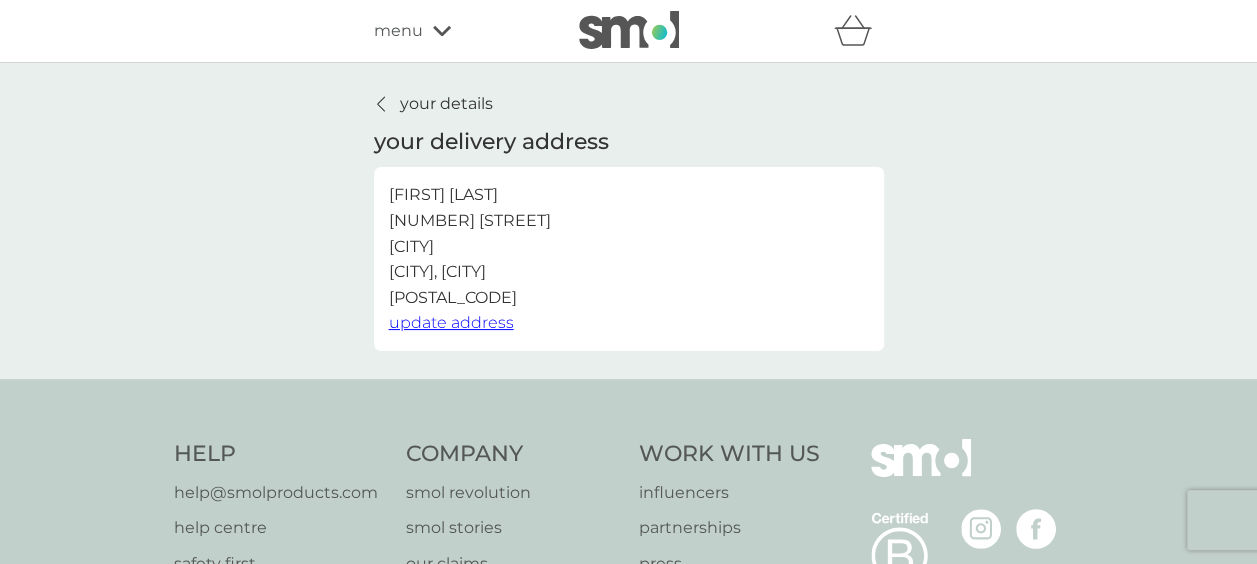 click on "update address" at bounding box center [451, 322] 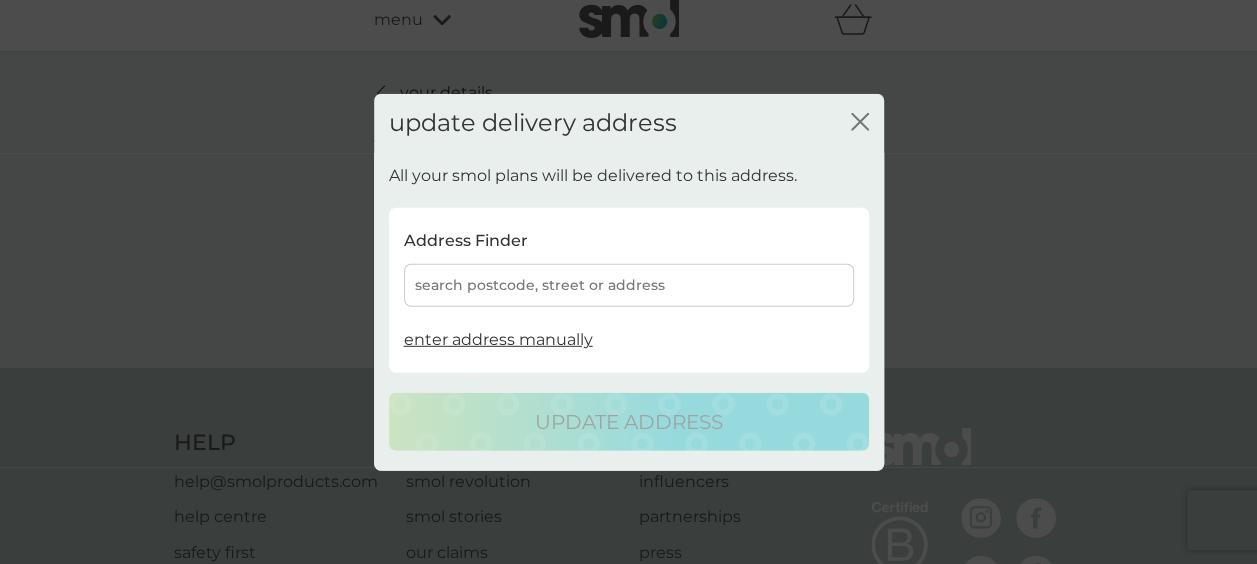 scroll, scrollTop: 12, scrollLeft: 0, axis: vertical 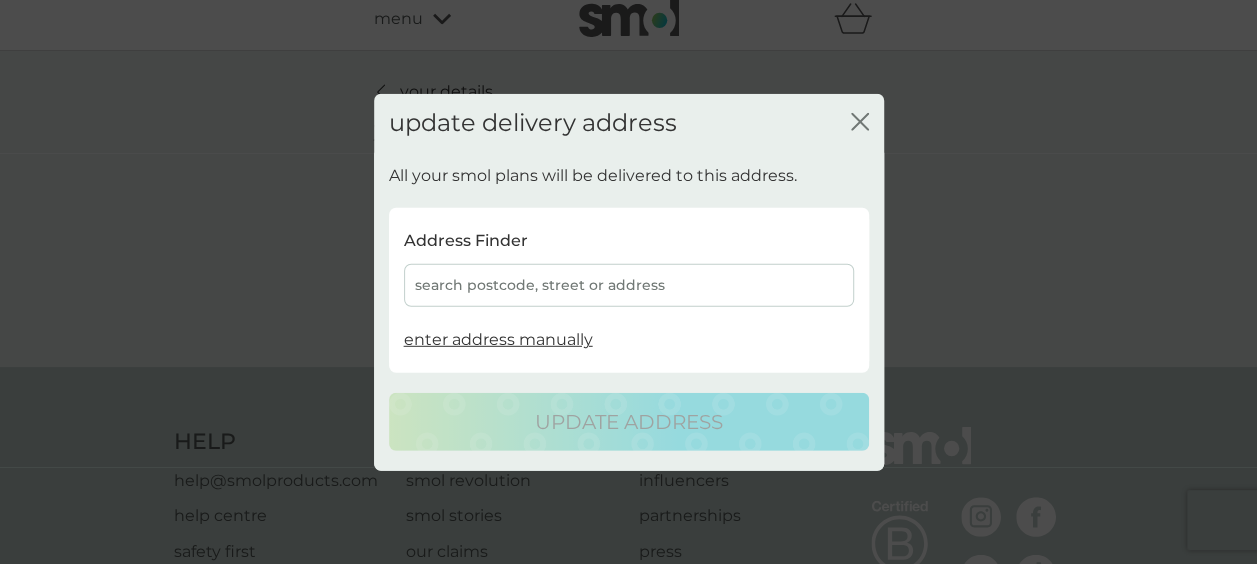 click on "search postcode, street or address" at bounding box center (629, 285) 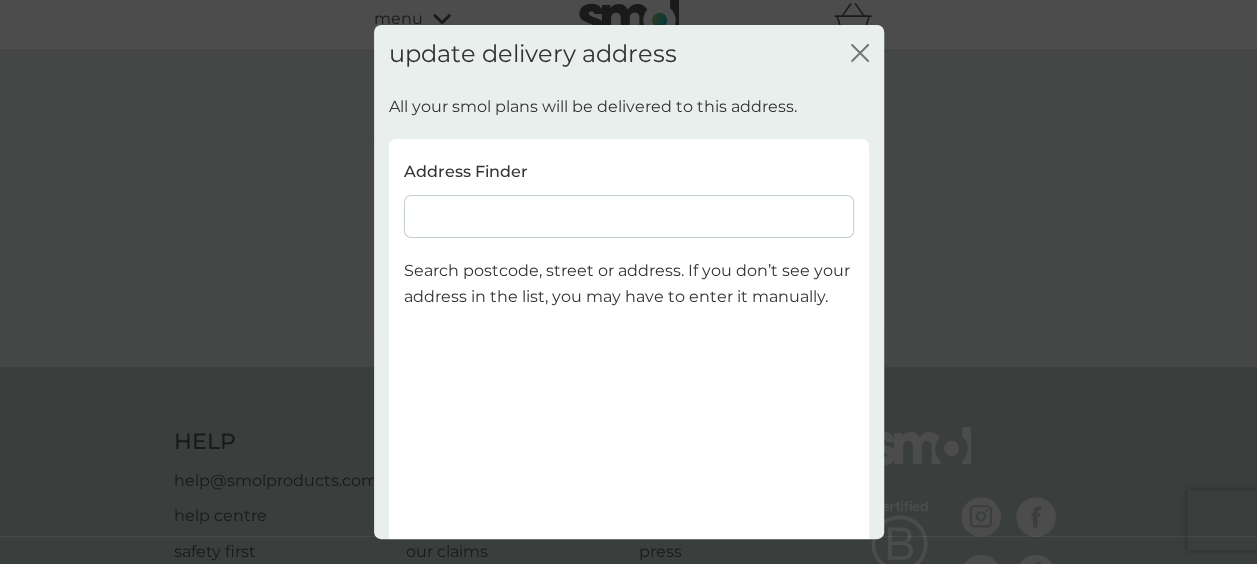 click at bounding box center (629, 216) 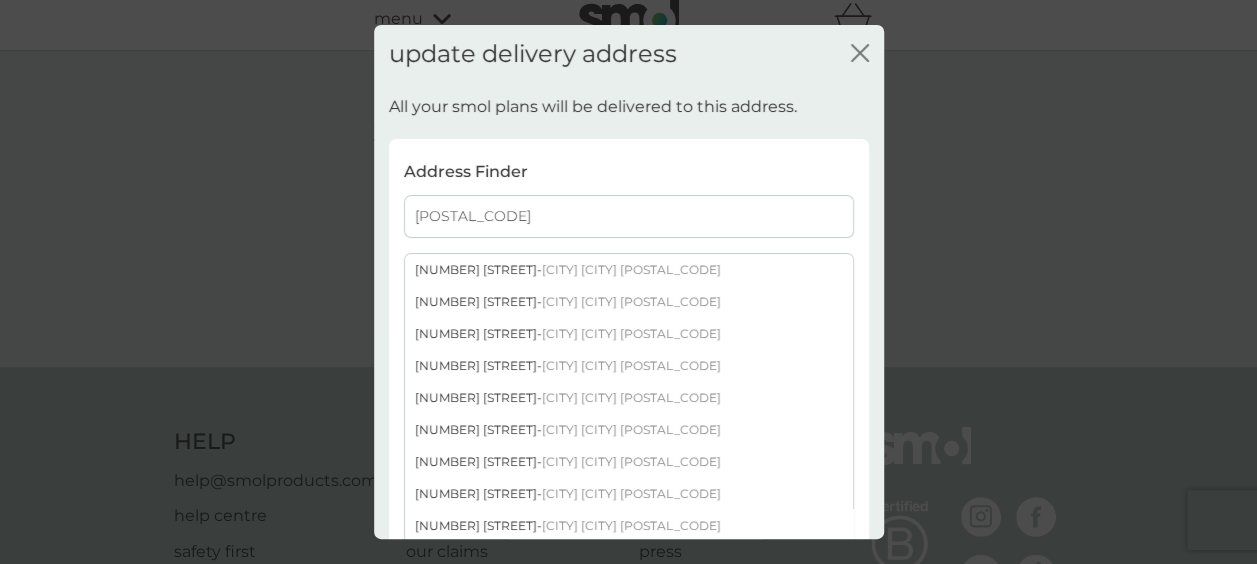 type on "[POSTAL_CODE]" 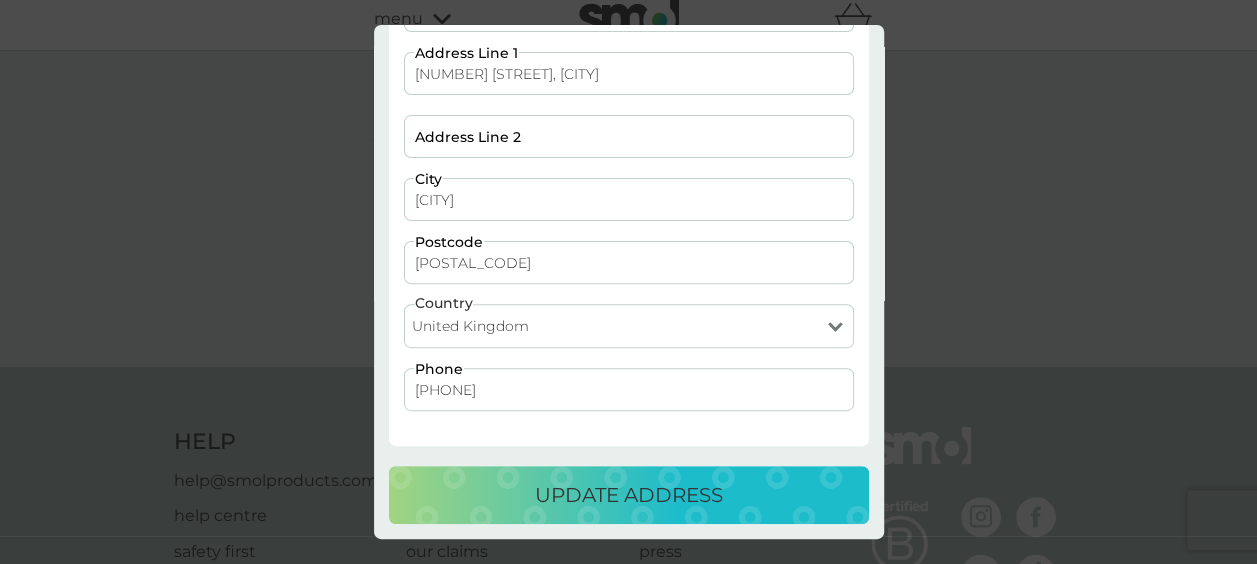 scroll, scrollTop: 236, scrollLeft: 0, axis: vertical 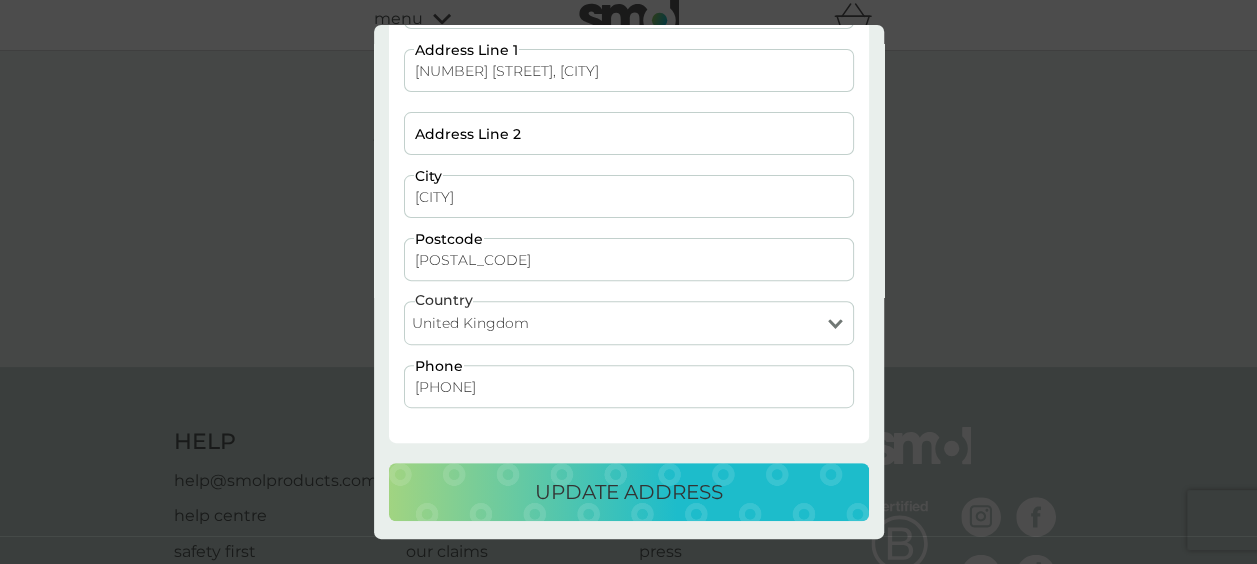 click on "update address" at bounding box center (629, 492) 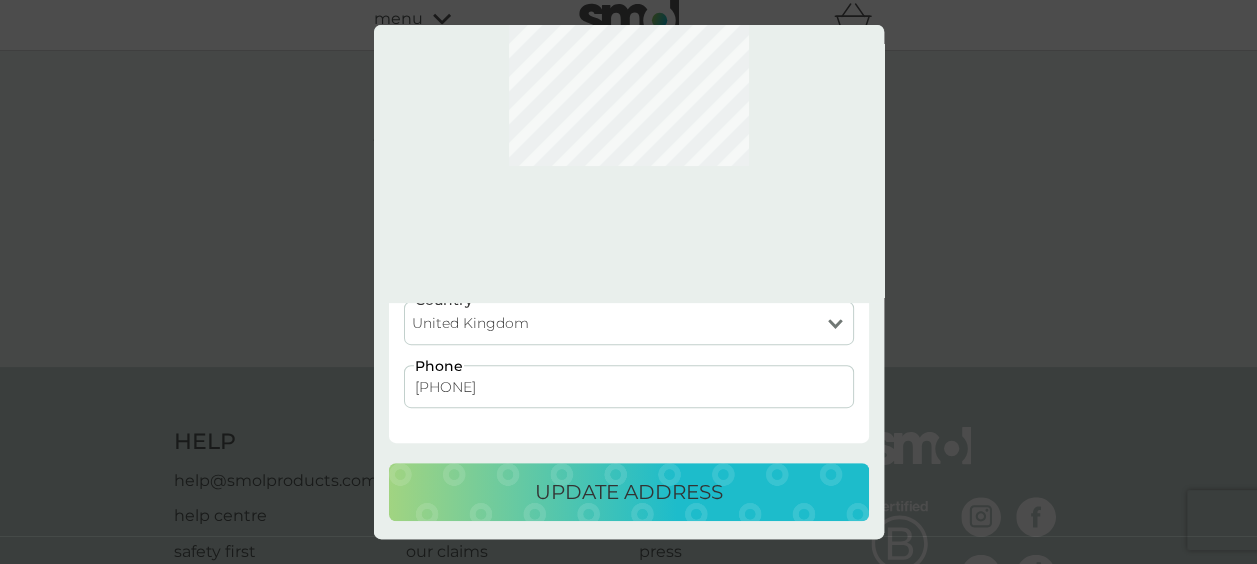 scroll, scrollTop: 0, scrollLeft: 0, axis: both 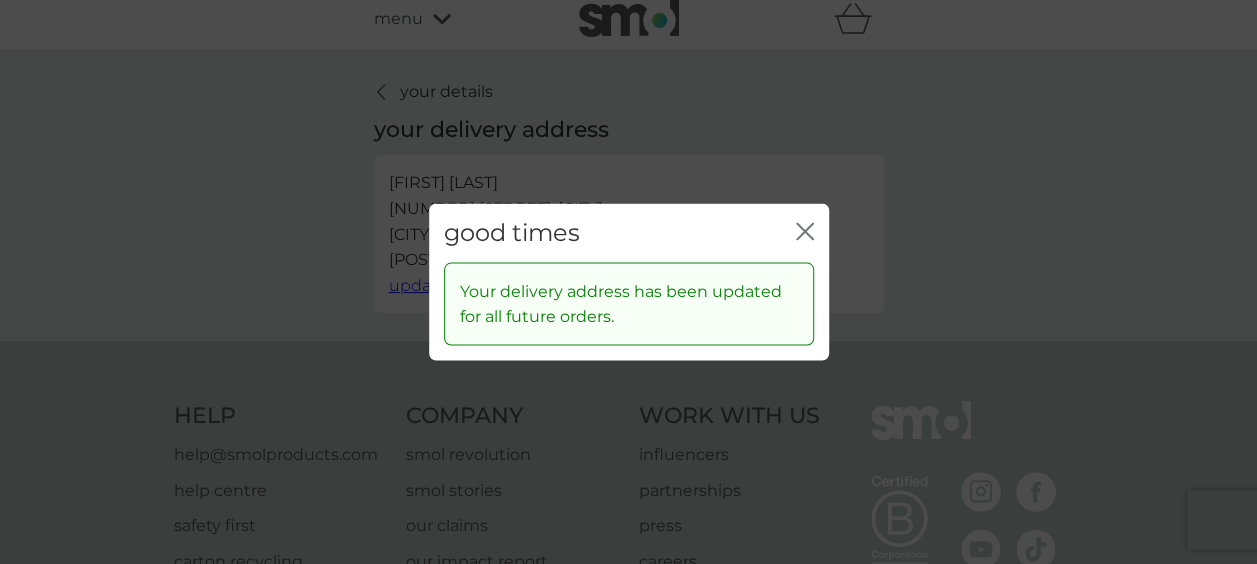 click on "close" 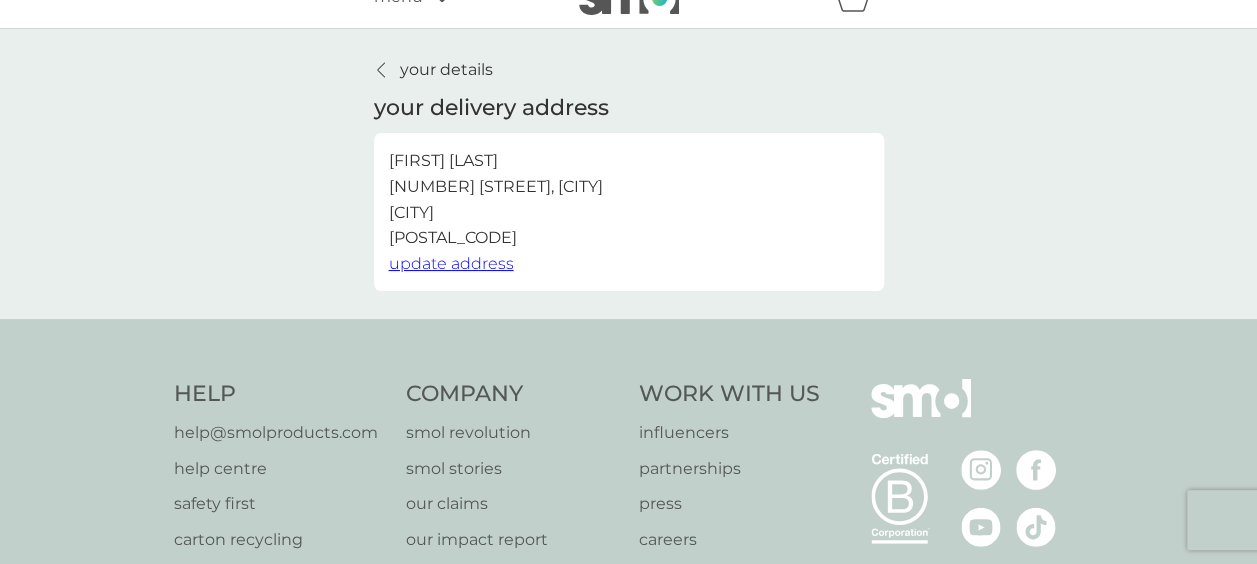 scroll, scrollTop: 0, scrollLeft: 0, axis: both 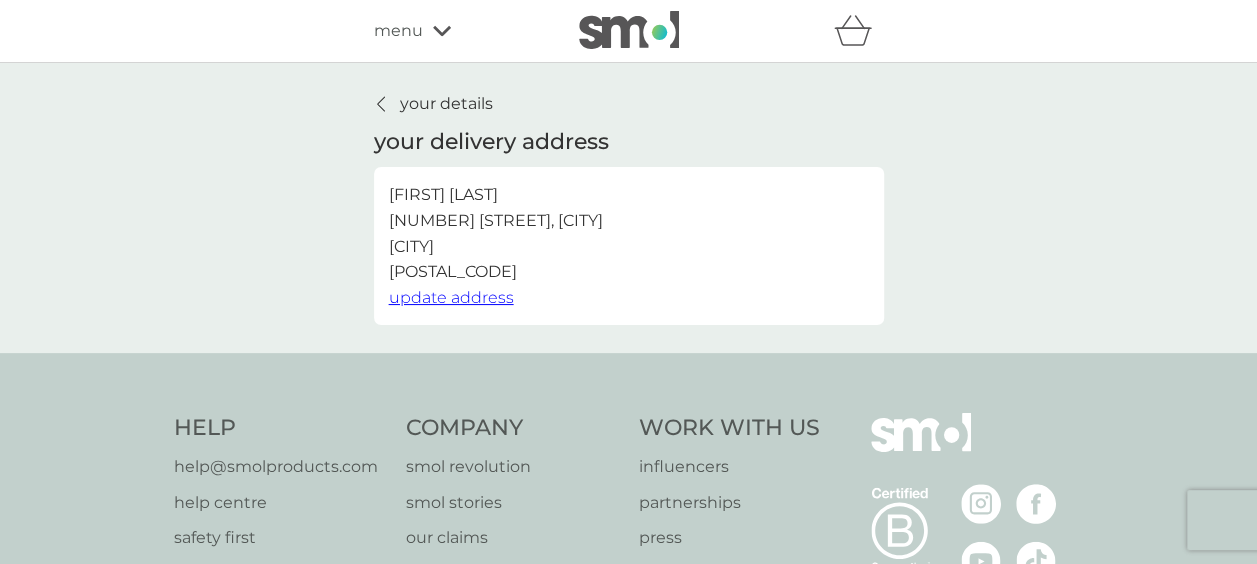 click on "your details" at bounding box center [446, 104] 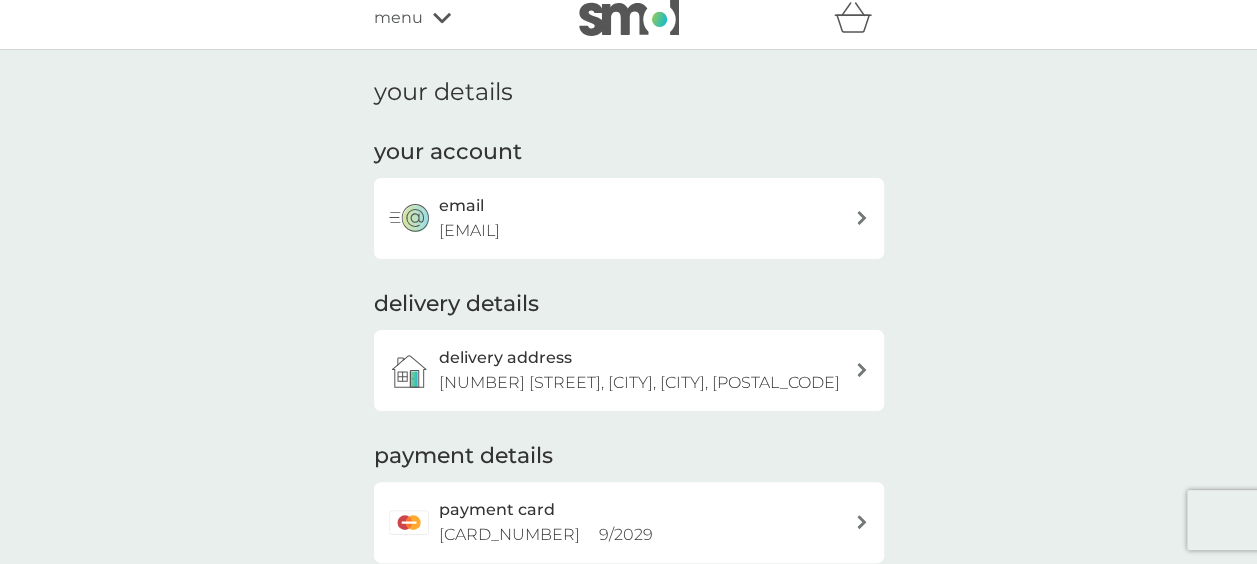 scroll, scrollTop: 0, scrollLeft: 0, axis: both 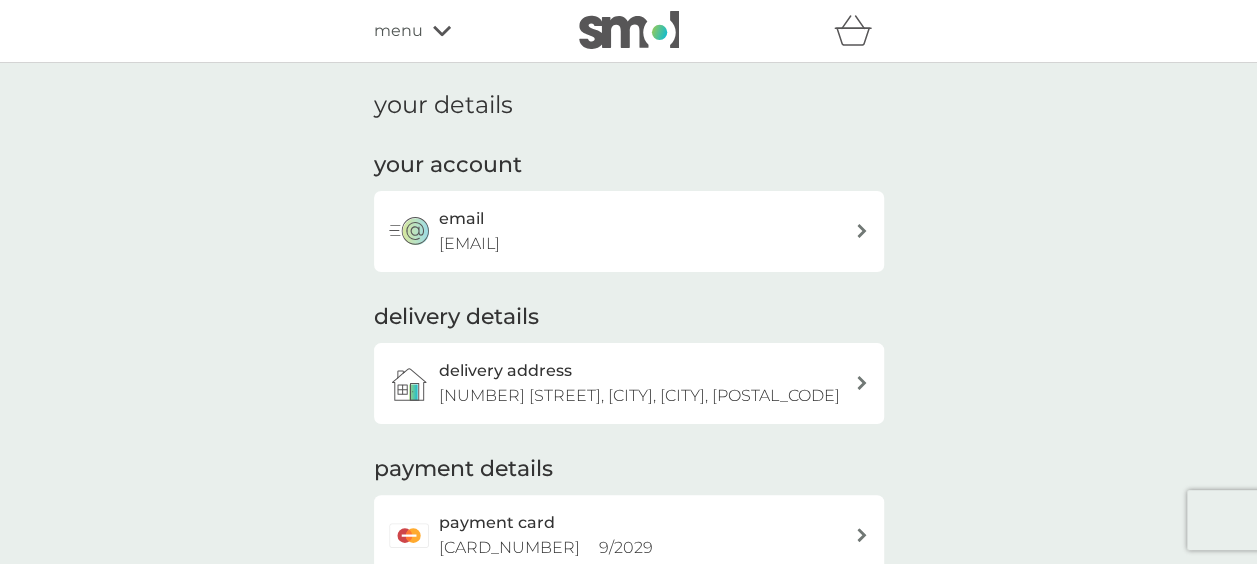 click at bounding box center (629, 30) 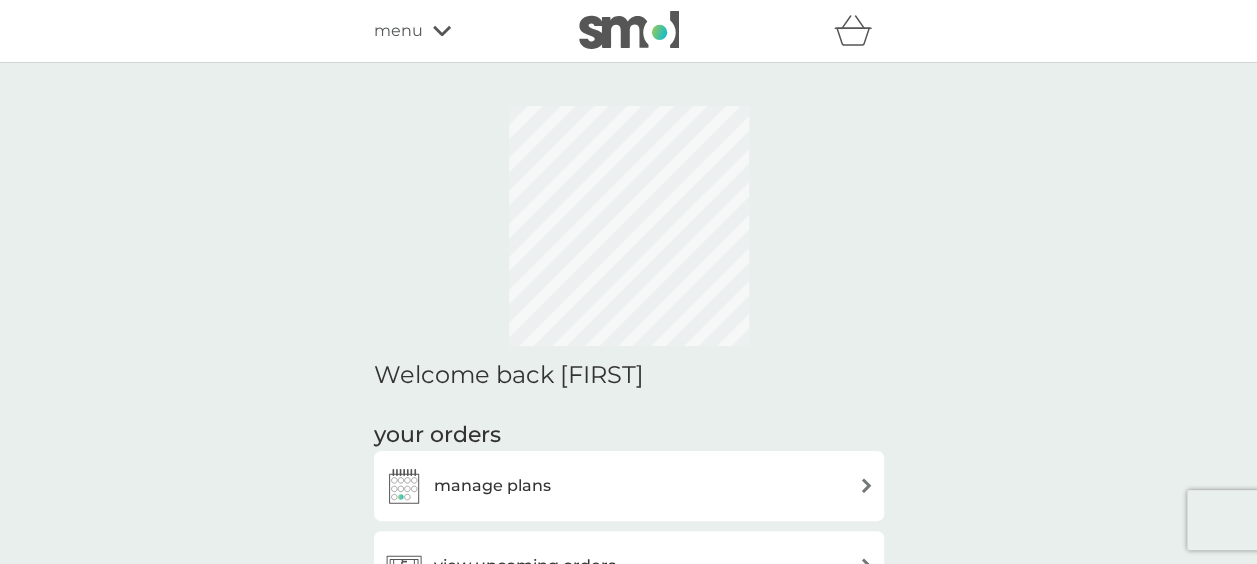 click on "menu" at bounding box center (459, 31) 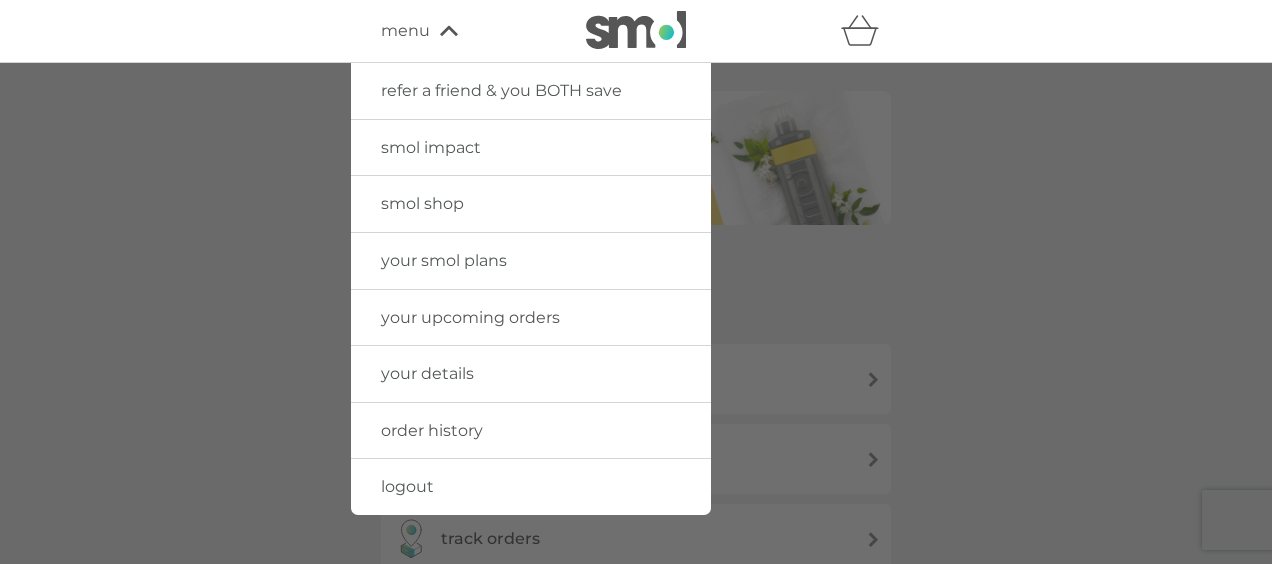 click on "your details" at bounding box center (531, 374) 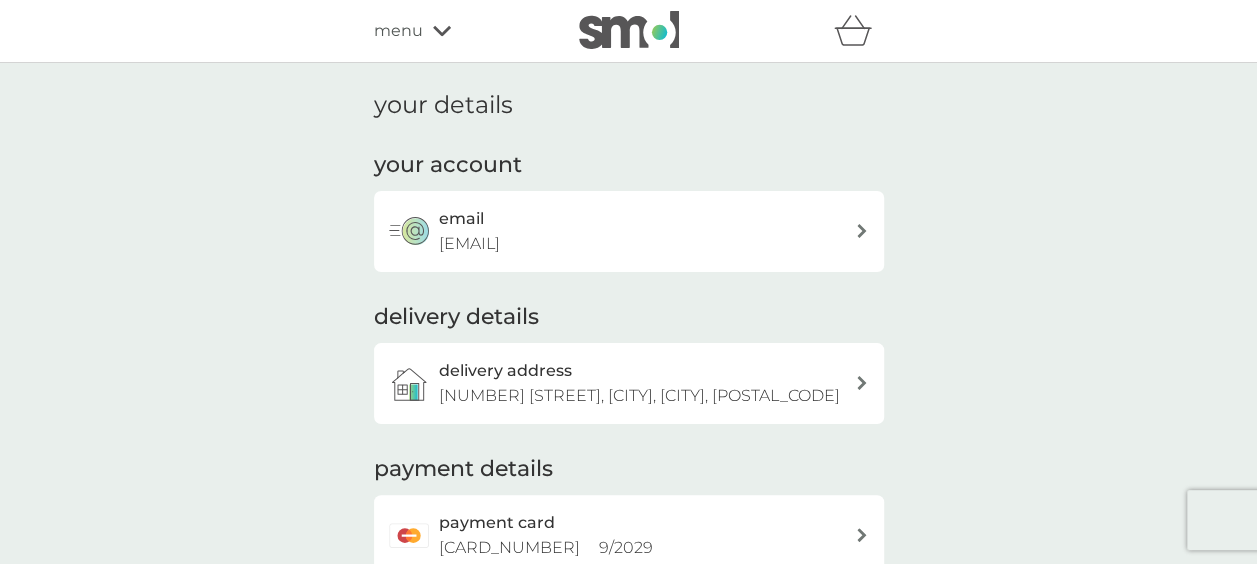 click on "your details your account email [EMAIL] delivery details delivery address [NUMBER] [STREET], [CITY], [CITY], [CITY], [POSTAL_CODE] payment details payment card [CARD_NUMBER] [DATE] billing address [NUMBER] [STREET], [CITY], [CITY], [CITY], [POSTAL_CODE]" at bounding box center (628, 392) 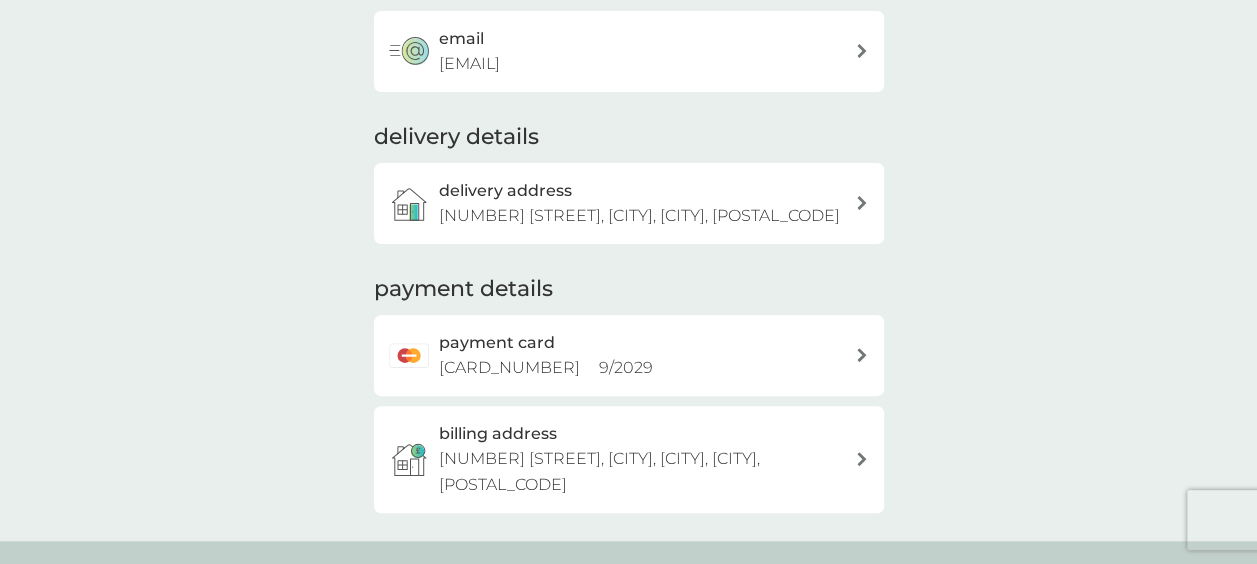 scroll, scrollTop: 0, scrollLeft: 0, axis: both 